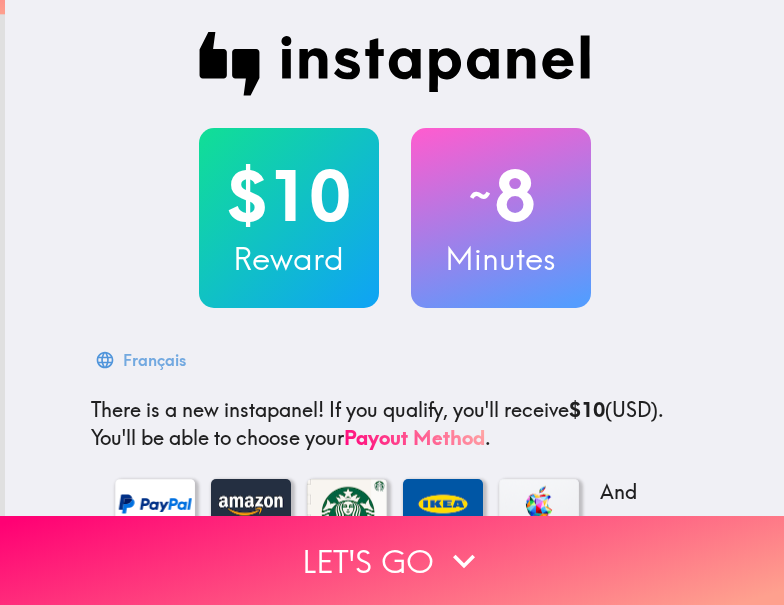 scroll, scrollTop: 0, scrollLeft: 0, axis: both 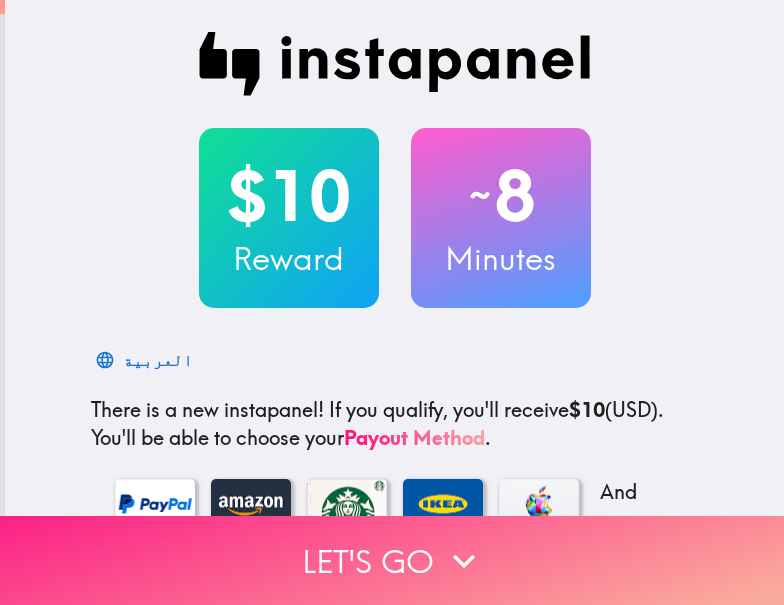 click on "Let's go" at bounding box center [392, 560] 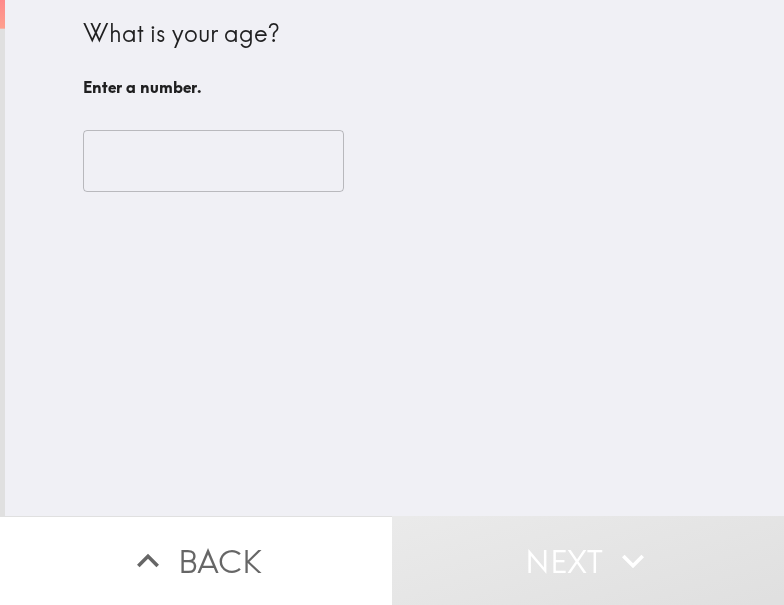 click at bounding box center (213, 161) 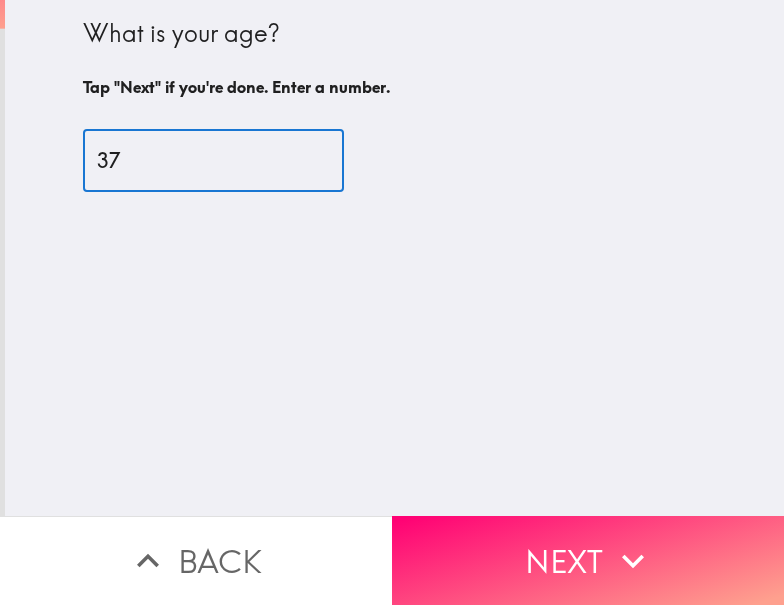 type on "37" 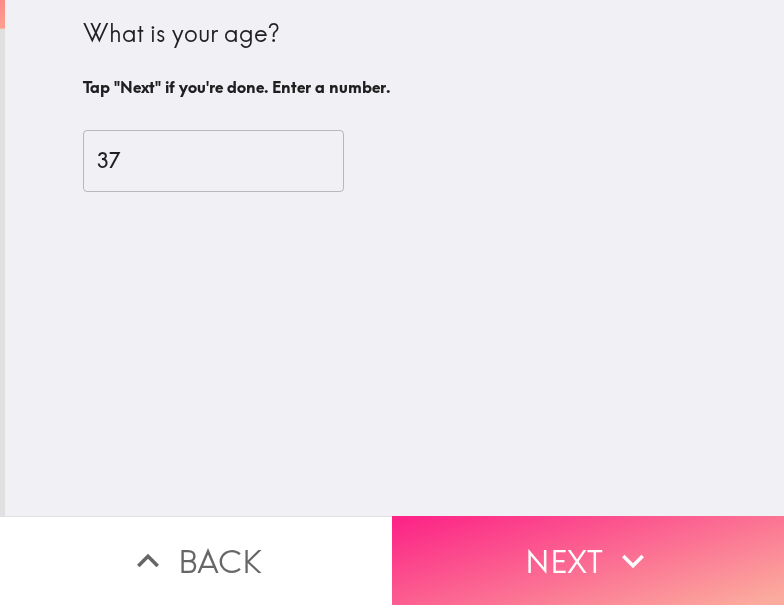 click on "Next" at bounding box center (588, 560) 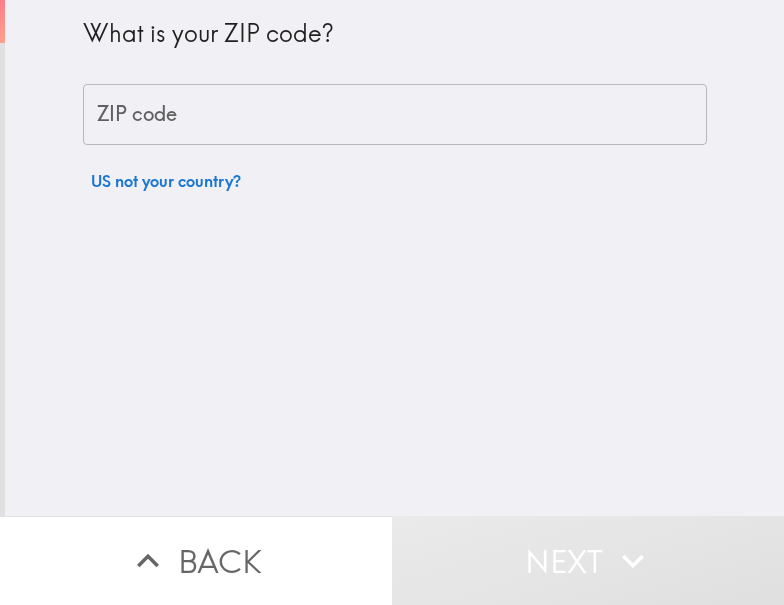 click on "ZIP code" at bounding box center (395, 115) 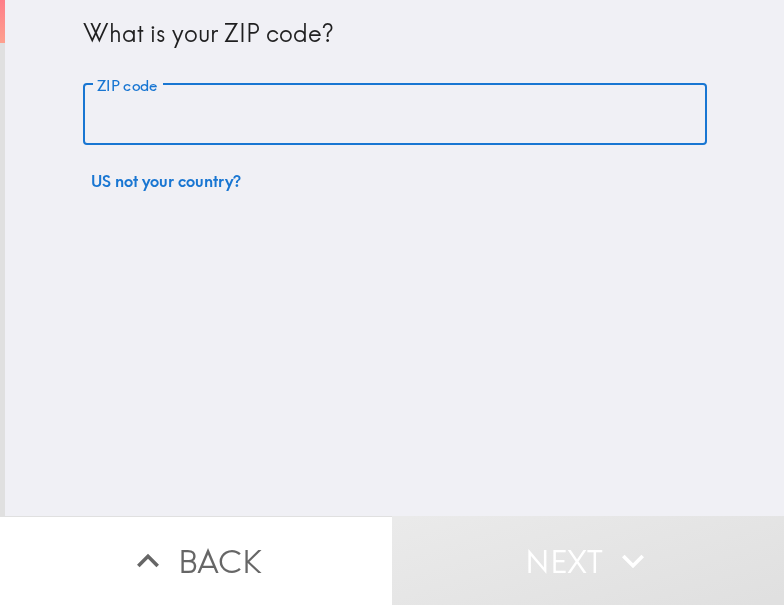 paste on "11423" 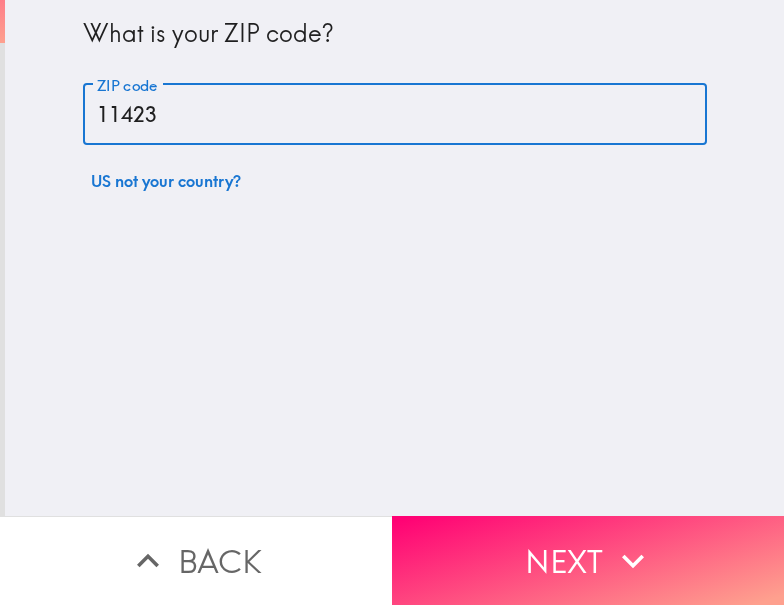 type on "11423" 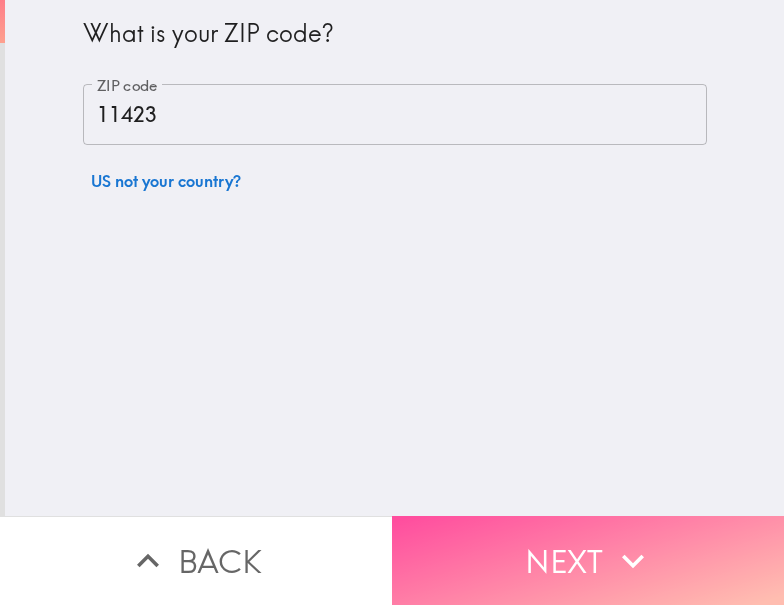 drag, startPoint x: 665, startPoint y: 525, endPoint x: 705, endPoint y: 529, distance: 40.1995 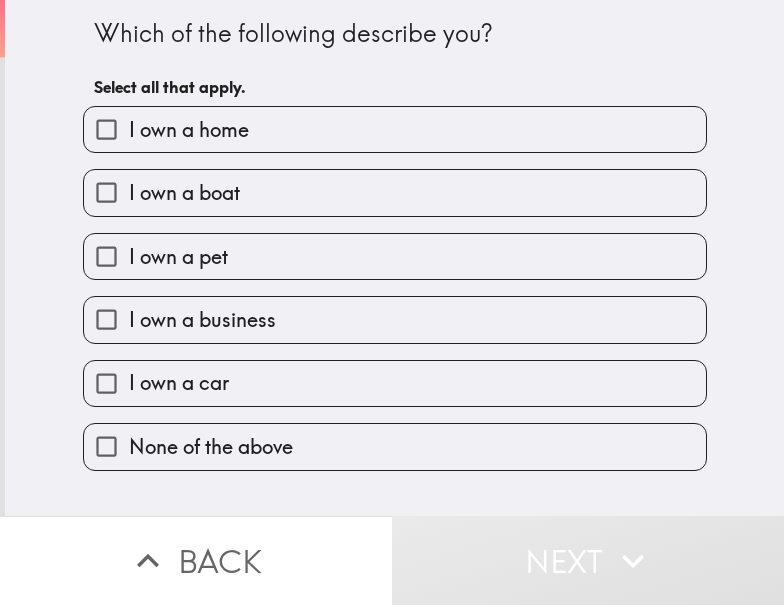 click on "I own a business" at bounding box center (395, 319) 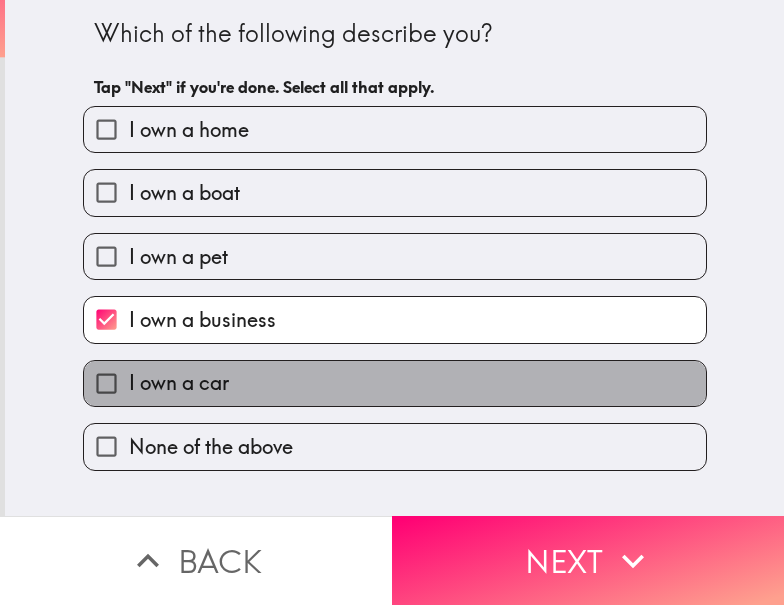 click on "I own a car" at bounding box center (395, 383) 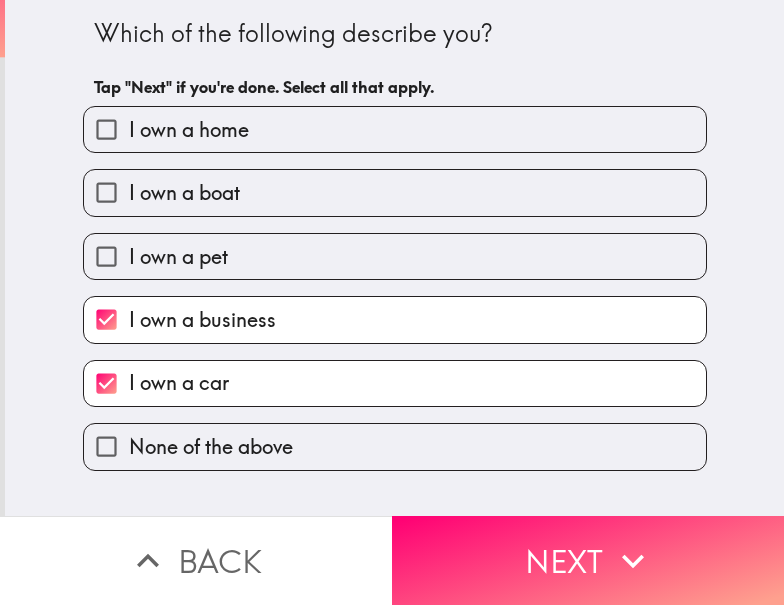click on "I own a home" at bounding box center (395, 129) 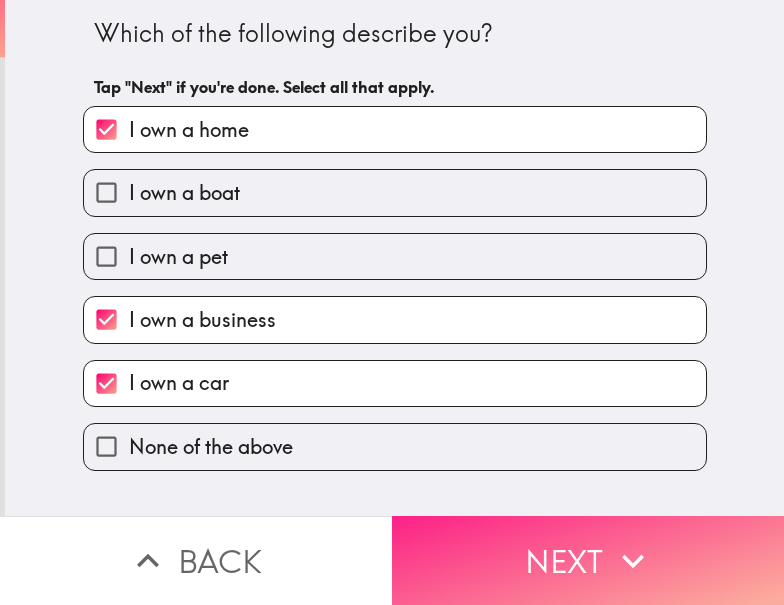 click on "Next" at bounding box center (588, 560) 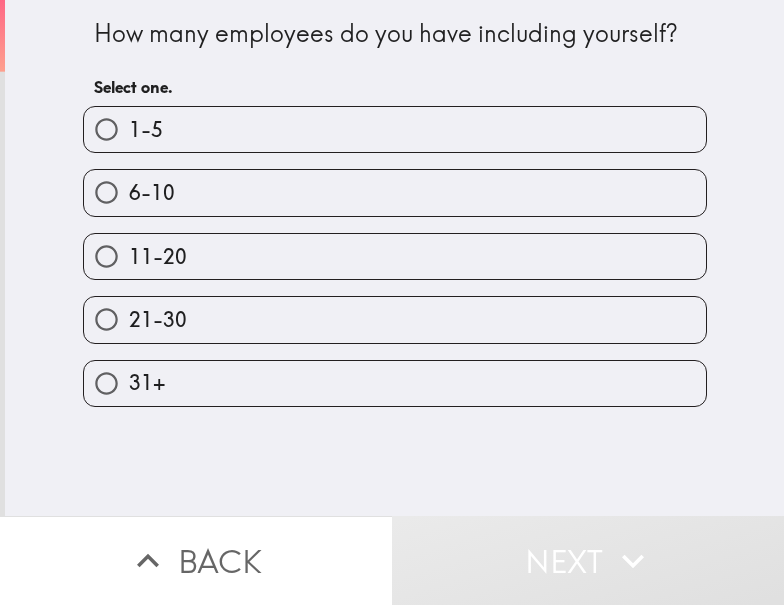 click on "21-30" at bounding box center [395, 319] 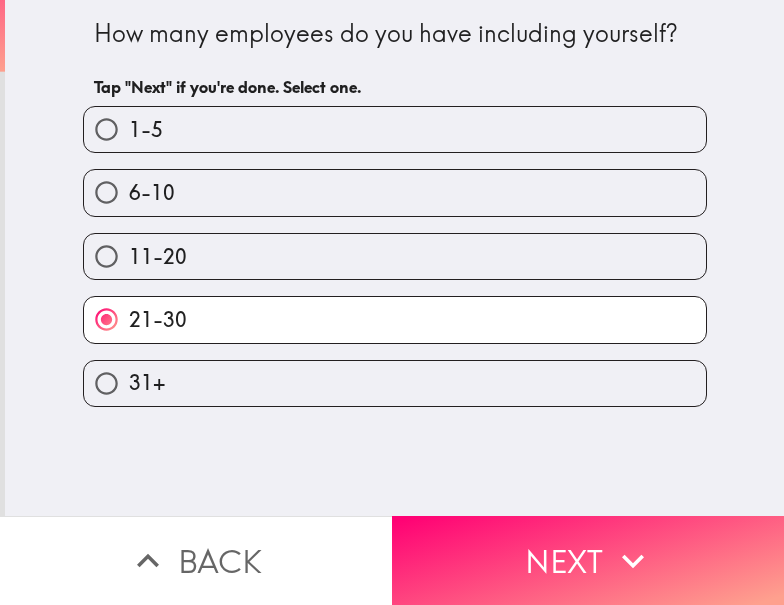 drag, startPoint x: 608, startPoint y: 530, endPoint x: 755, endPoint y: 522, distance: 147.21753 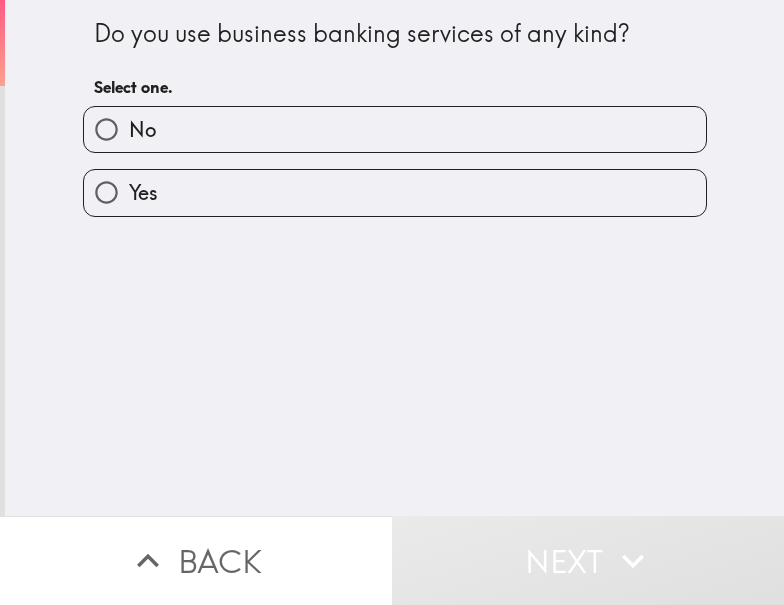 click on "Yes" at bounding box center (395, 192) 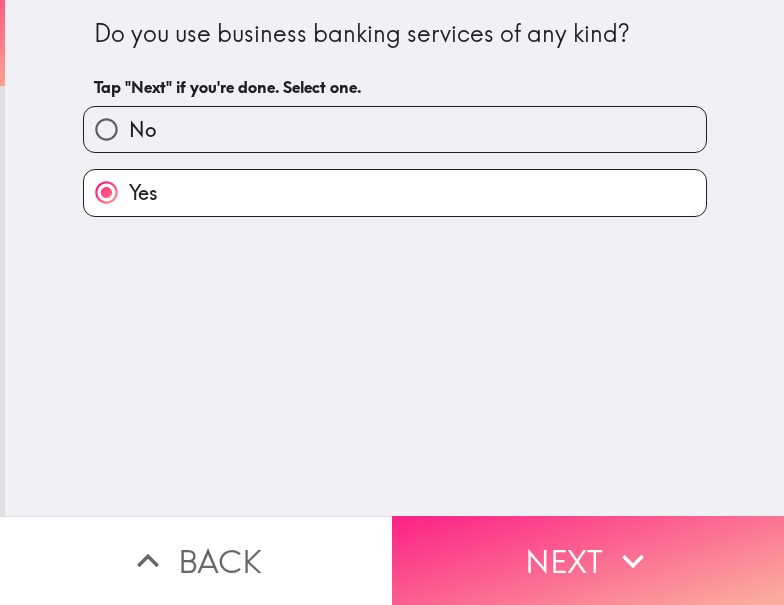 click on "Next" at bounding box center [588, 560] 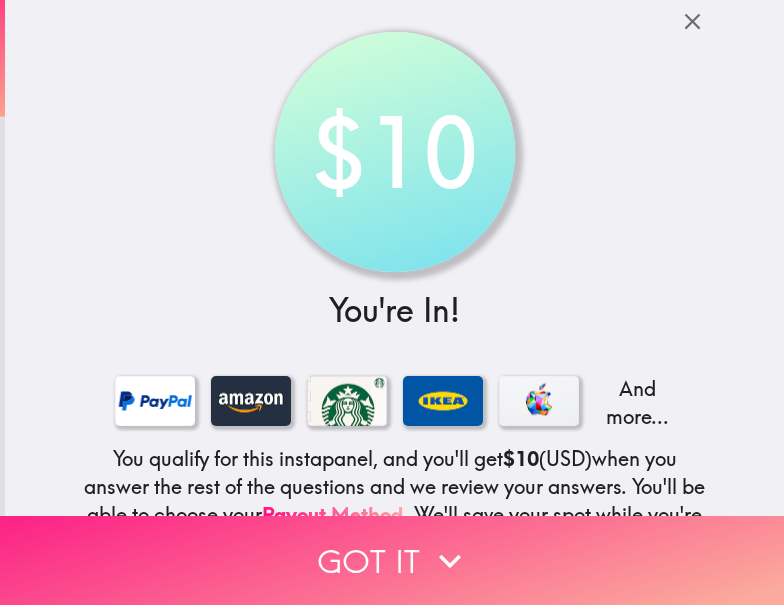 click on "Got it" at bounding box center (392, 560) 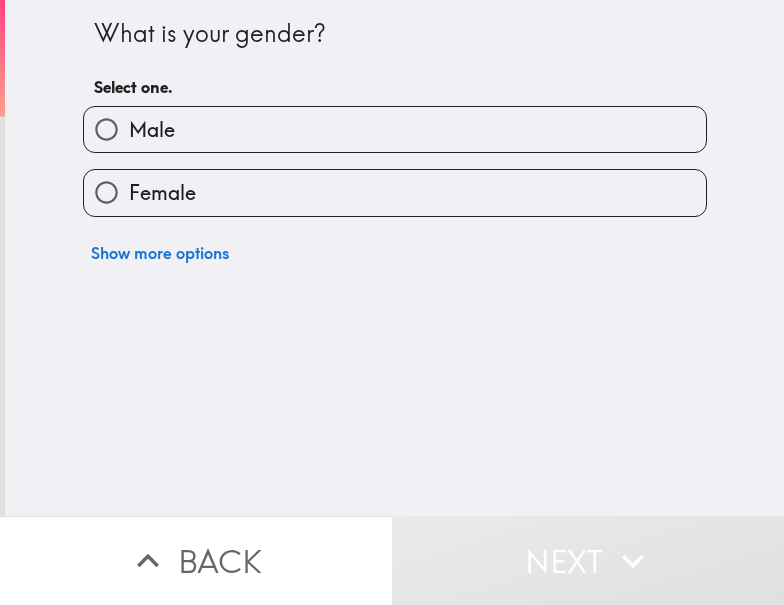 click on "Male" at bounding box center [395, 129] 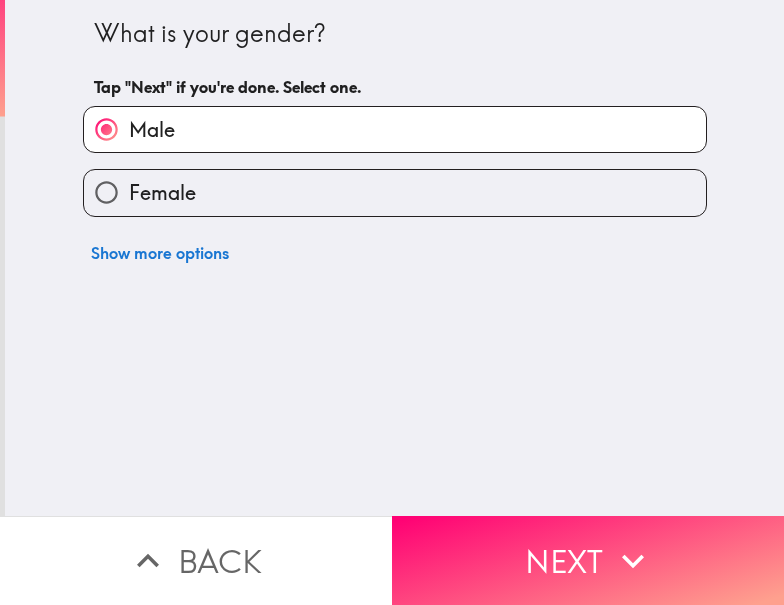 click on "Female" at bounding box center [387, 184] 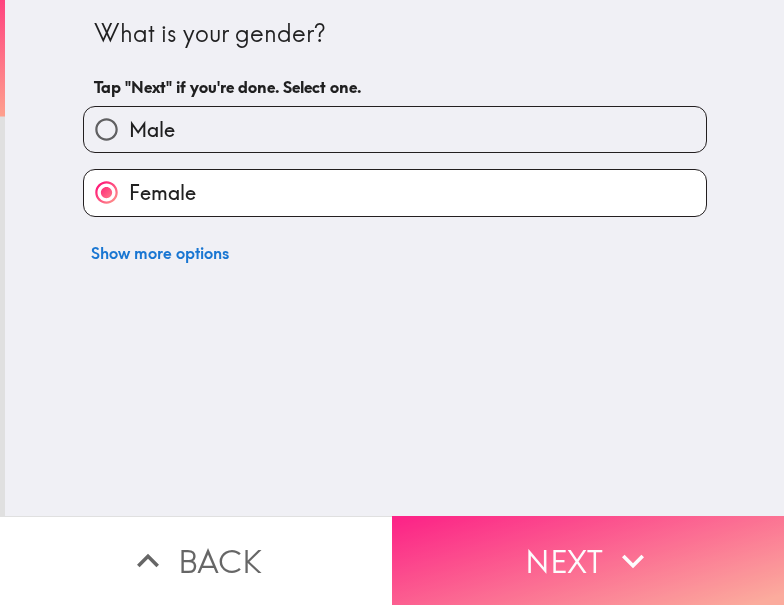 drag, startPoint x: 684, startPoint y: 517, endPoint x: 705, endPoint y: 512, distance: 21.587032 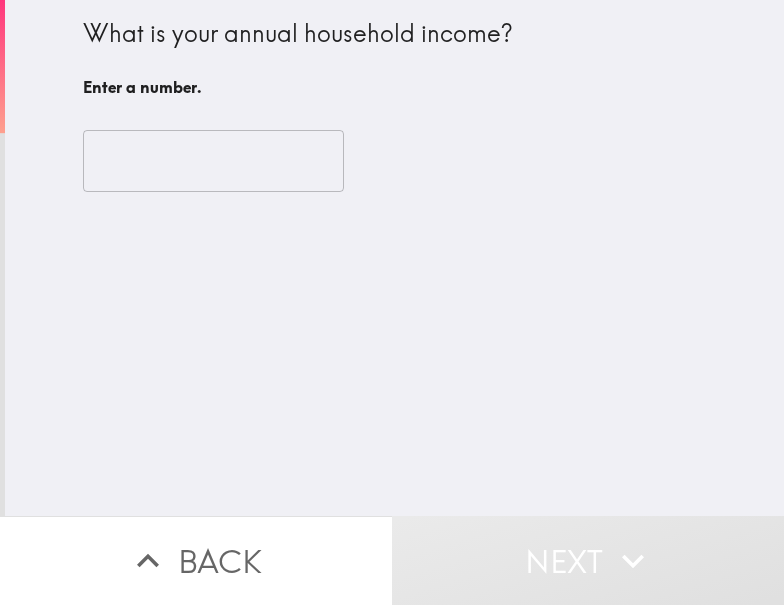 click at bounding box center [213, 161] 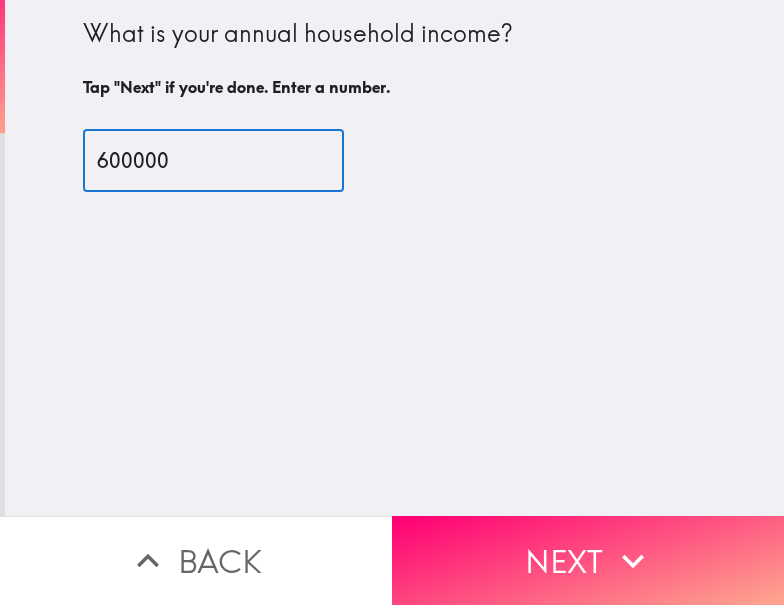 type on "600000" 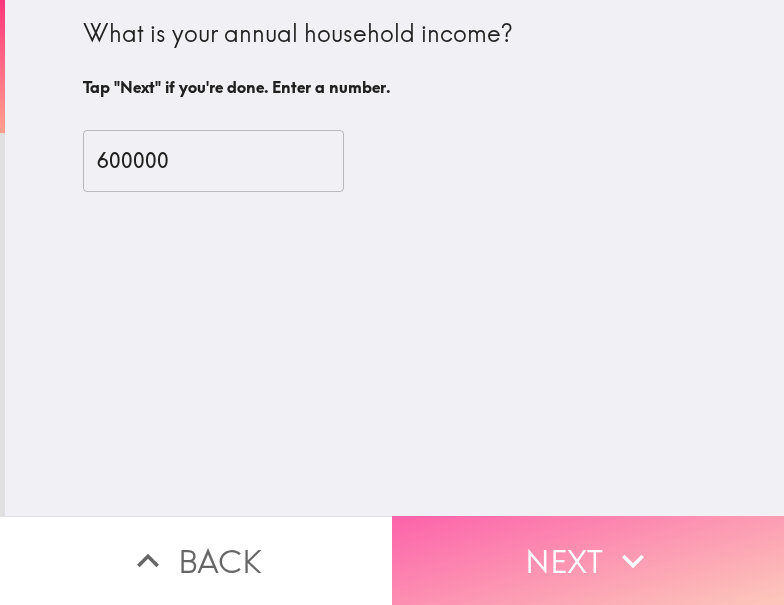 click on "Next" at bounding box center (588, 560) 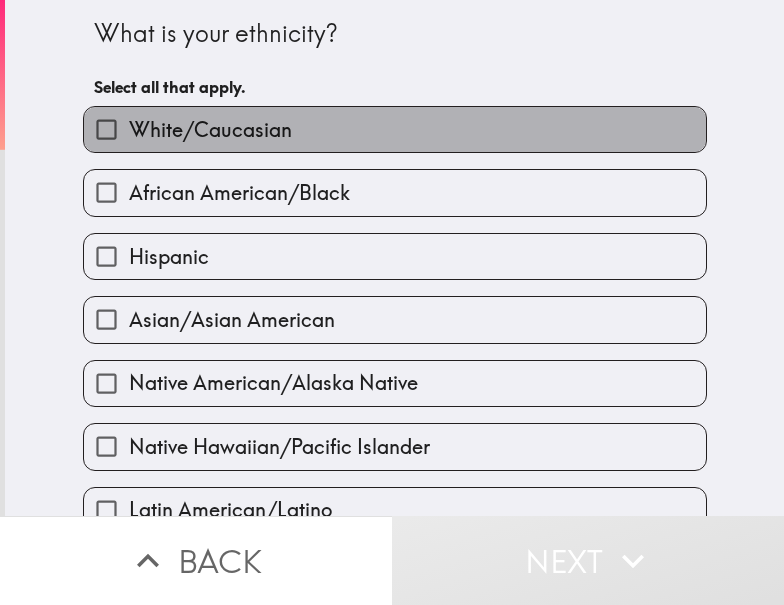 click on "White/Caucasian" at bounding box center [395, 129] 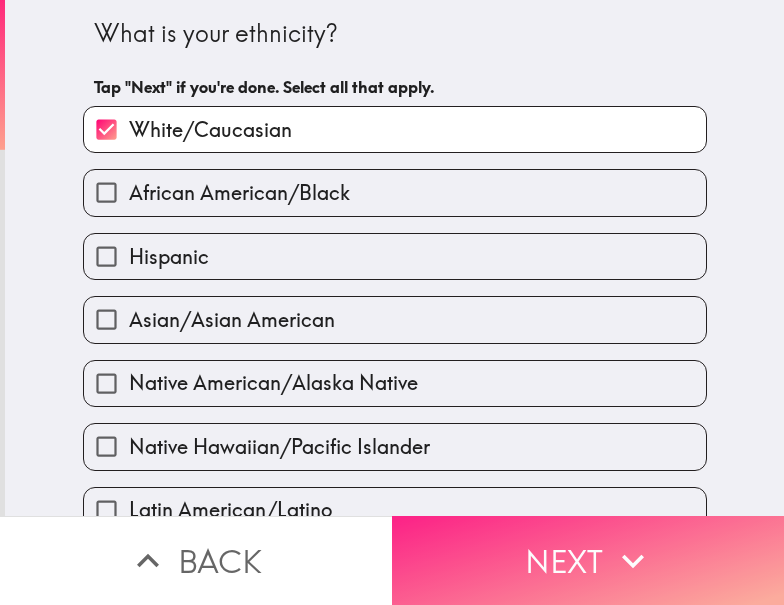 click on "Next" at bounding box center [588, 560] 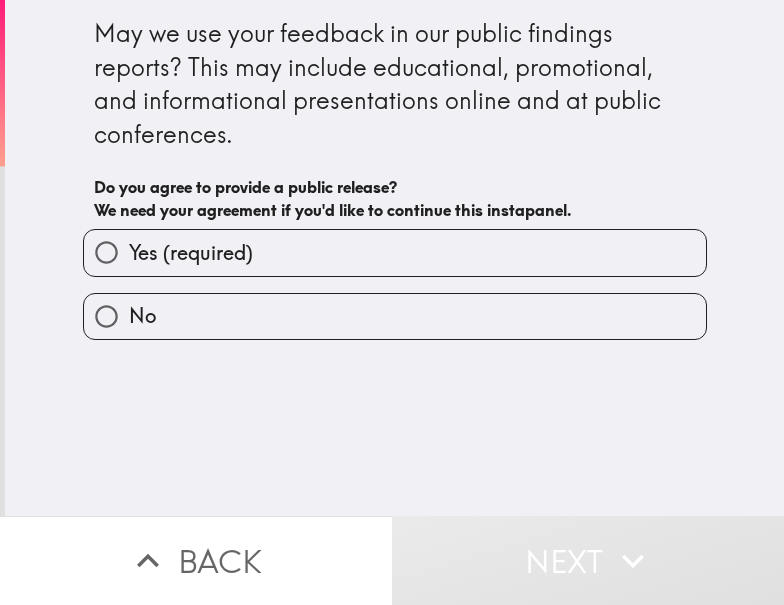 drag, startPoint x: 518, startPoint y: 260, endPoint x: 535, endPoint y: 281, distance: 27.018513 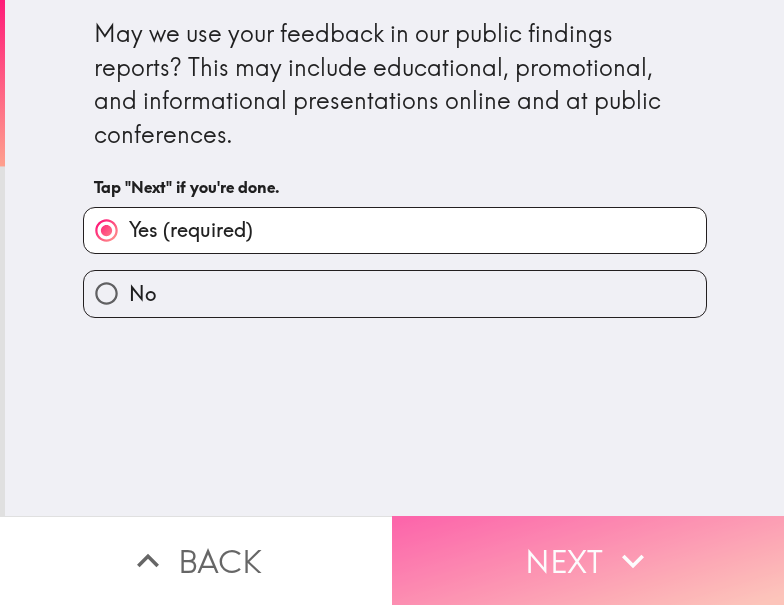 click 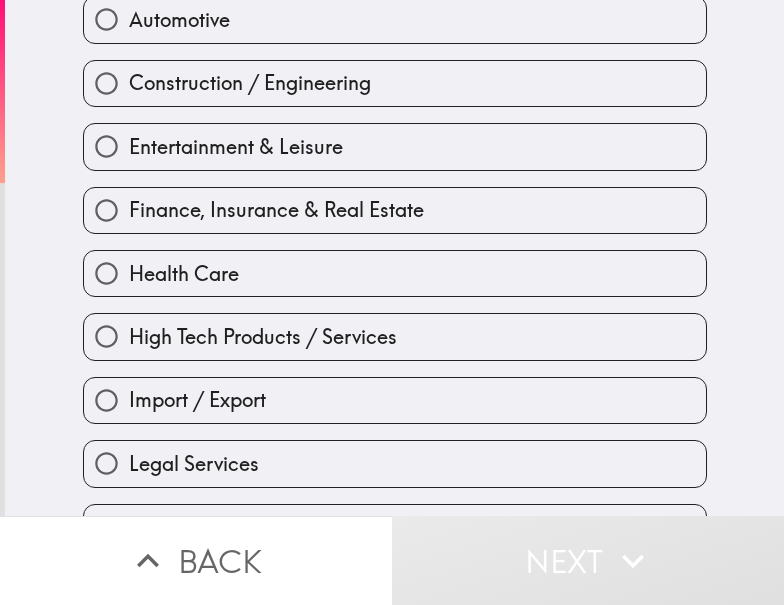 scroll, scrollTop: 400, scrollLeft: 0, axis: vertical 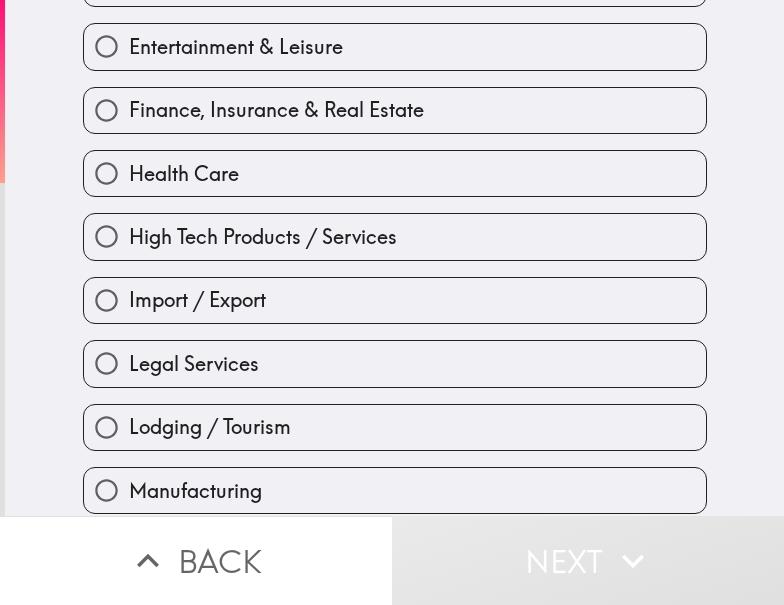 drag, startPoint x: 301, startPoint y: 427, endPoint x: 378, endPoint y: 437, distance: 77.64664 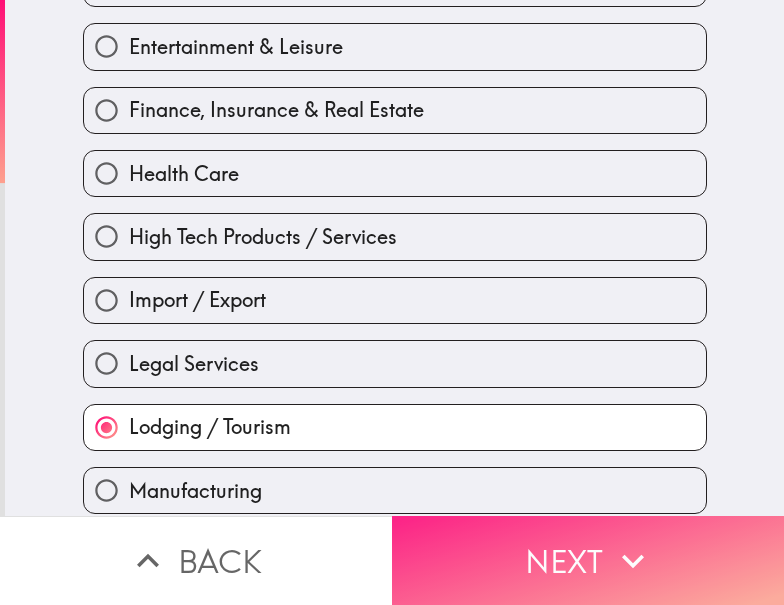 click 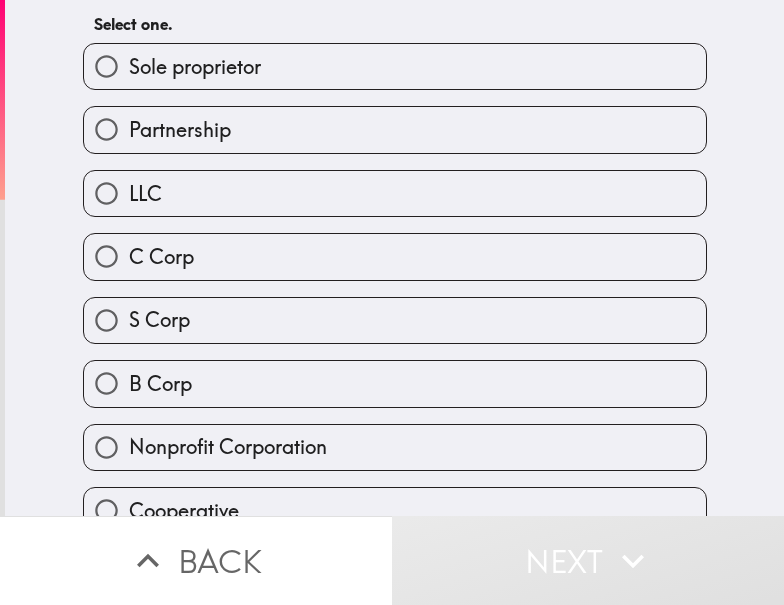 scroll, scrollTop: 0, scrollLeft: 0, axis: both 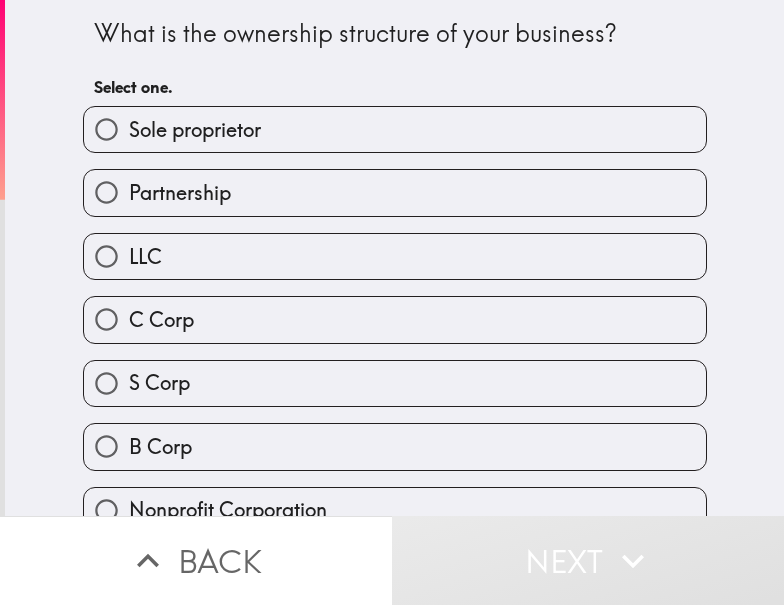 click on "Sole proprietor" at bounding box center (395, 129) 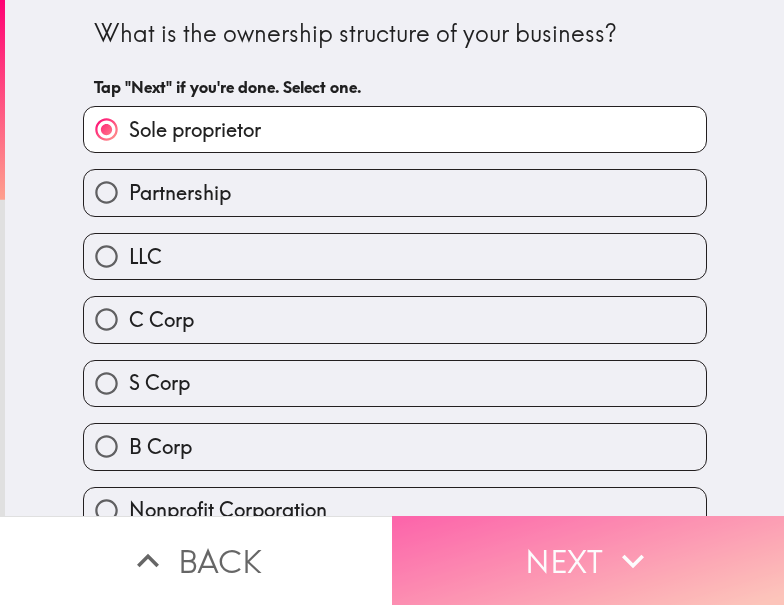click on "Next" at bounding box center (588, 560) 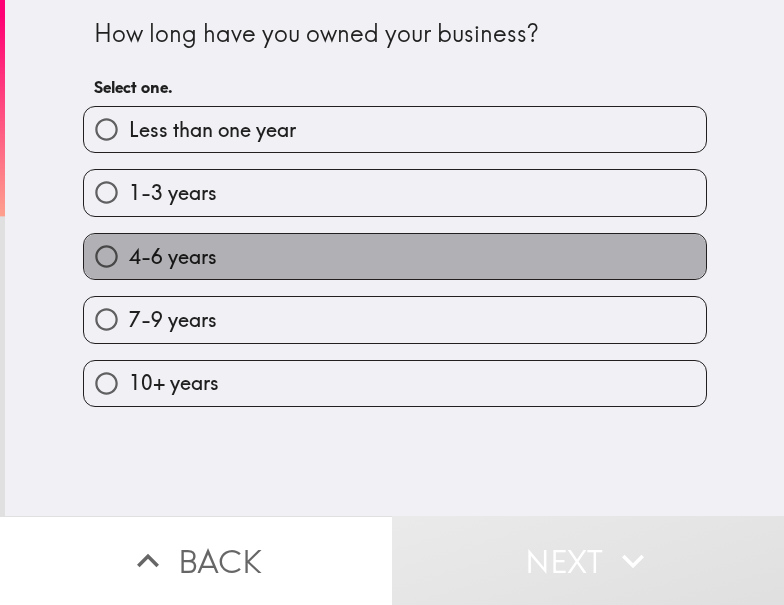 drag, startPoint x: 189, startPoint y: 254, endPoint x: 238, endPoint y: 248, distance: 49.365982 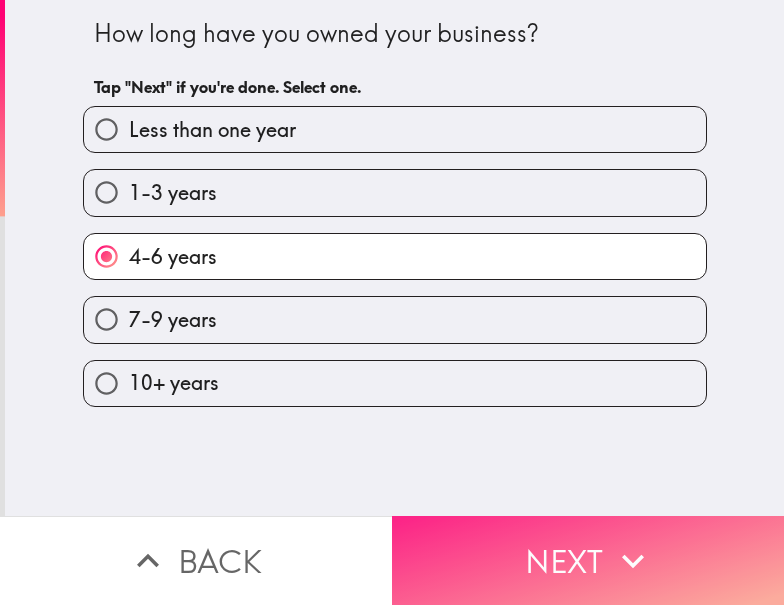 click 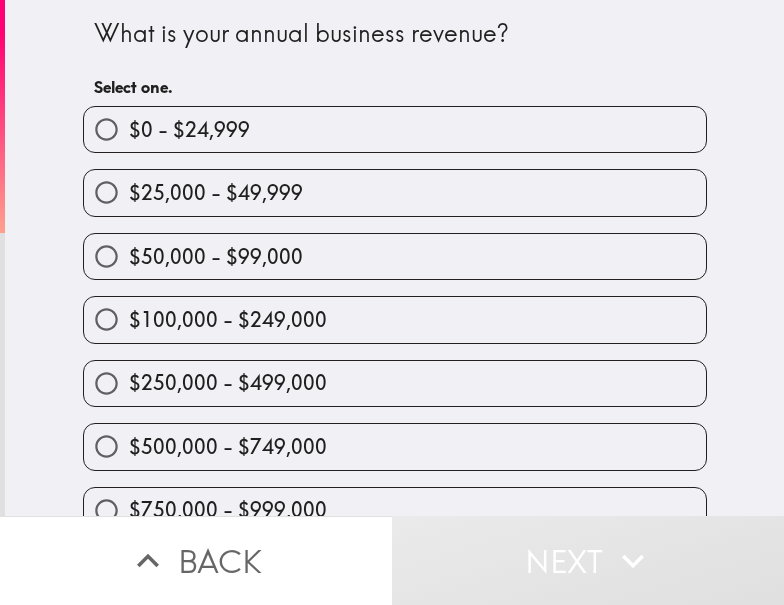 scroll, scrollTop: 98, scrollLeft: 0, axis: vertical 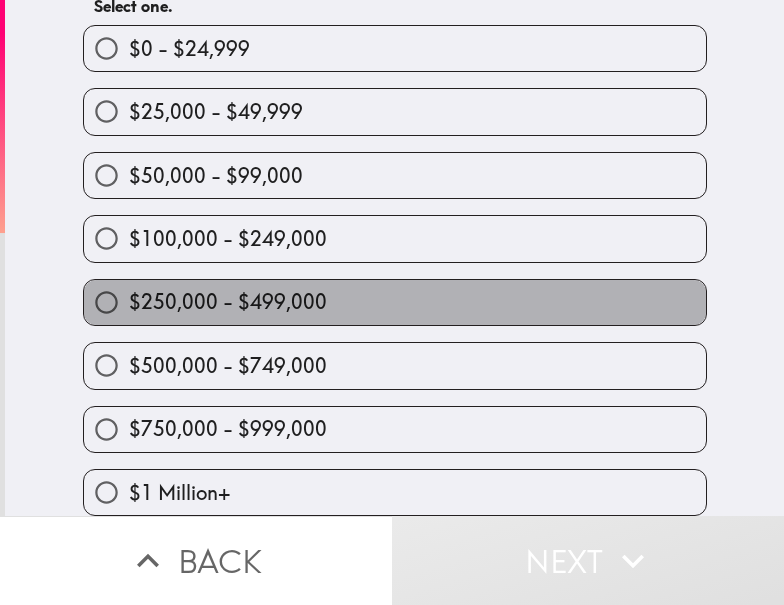 click on "$250,000 - $499,000" at bounding box center (228, 302) 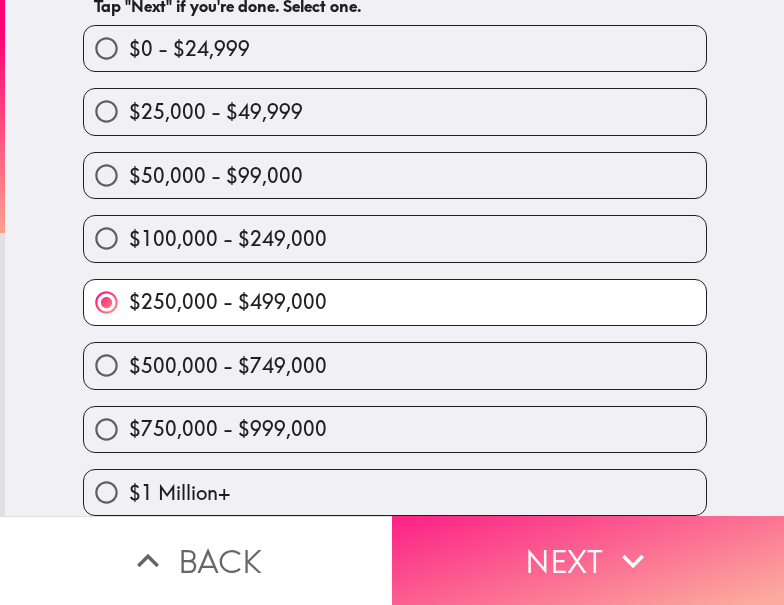click on "Next" at bounding box center [588, 560] 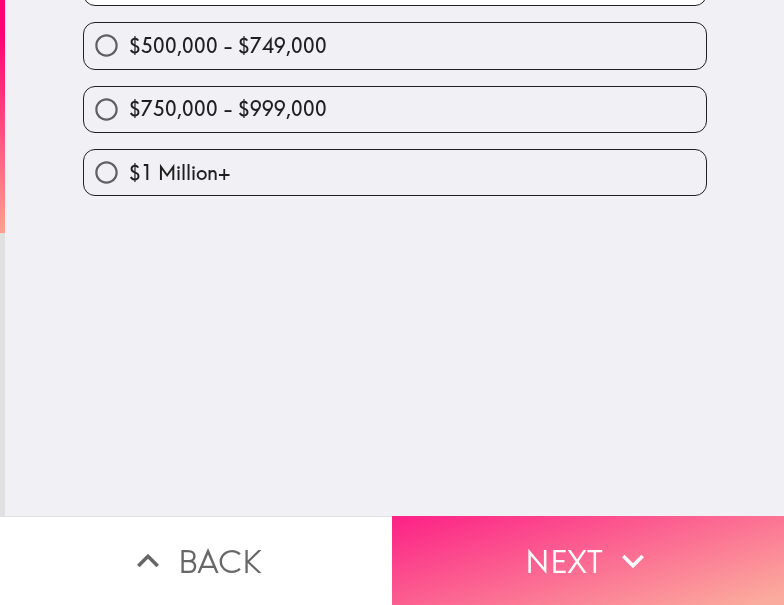 scroll, scrollTop: 0, scrollLeft: 0, axis: both 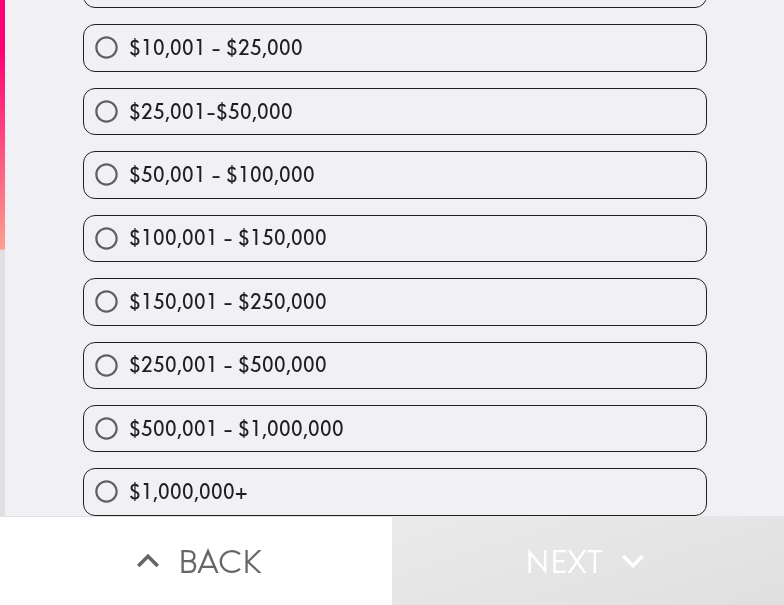drag, startPoint x: 386, startPoint y: 346, endPoint x: 499, endPoint y: 346, distance: 113 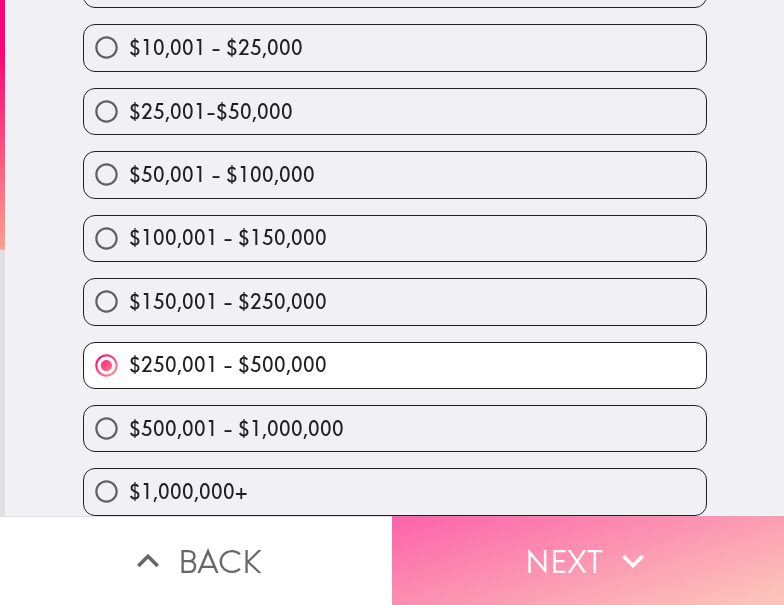 click on "Next" at bounding box center (588, 560) 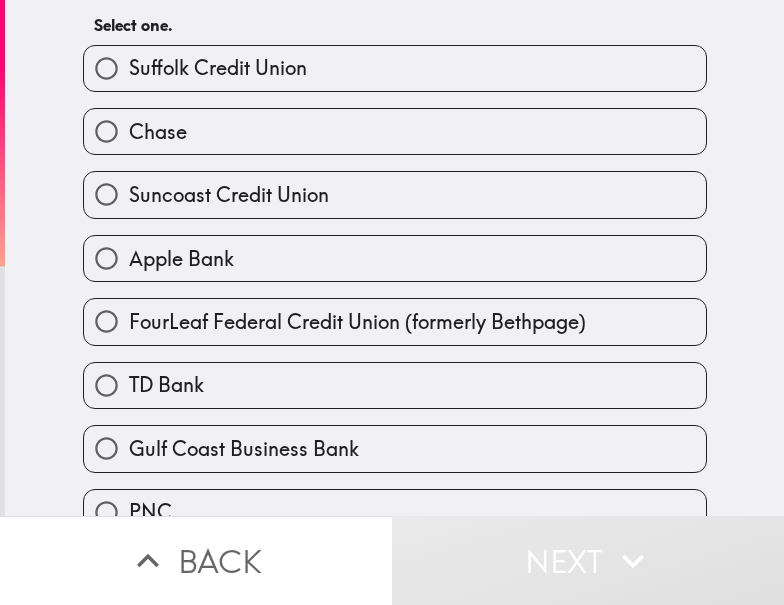 scroll, scrollTop: 19, scrollLeft: 0, axis: vertical 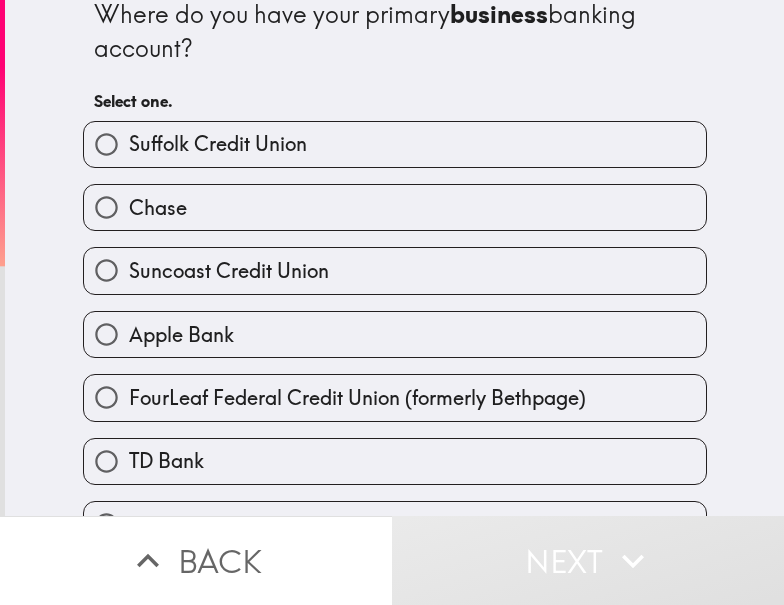 click on "Chase" at bounding box center (395, 207) 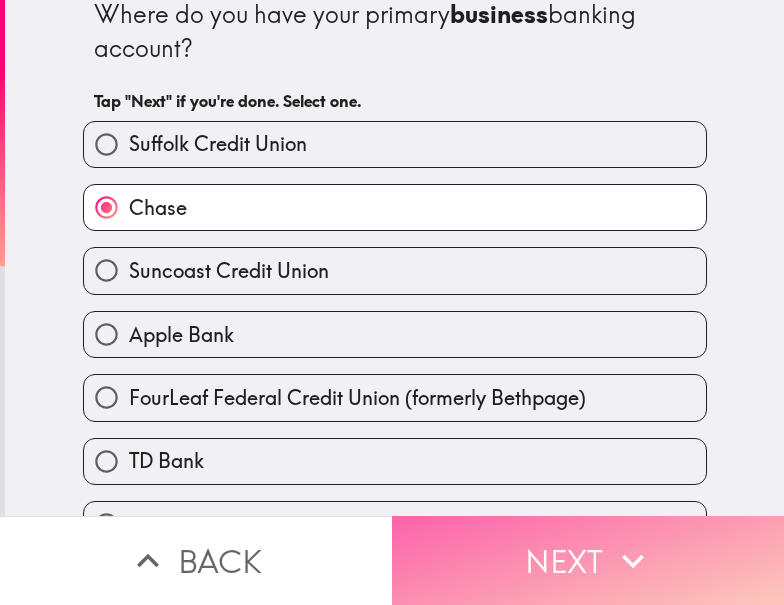 click on "Next" at bounding box center [588, 560] 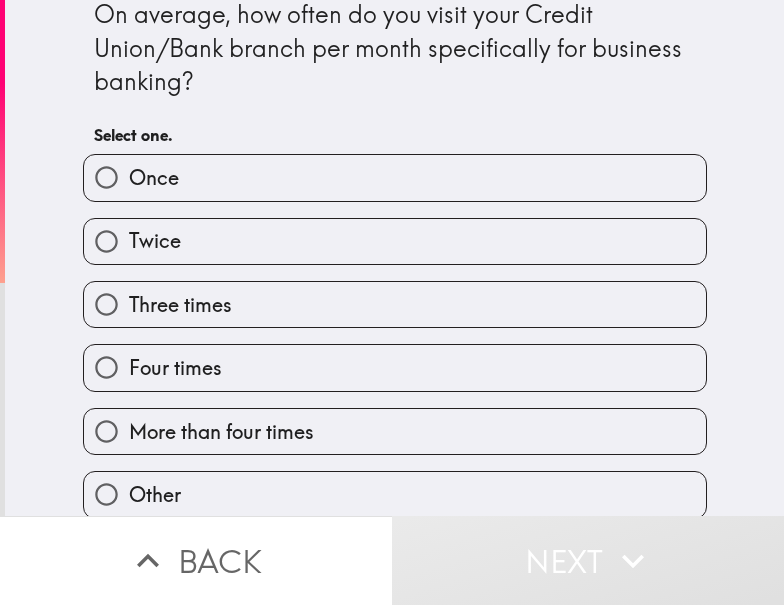 scroll, scrollTop: 0, scrollLeft: 0, axis: both 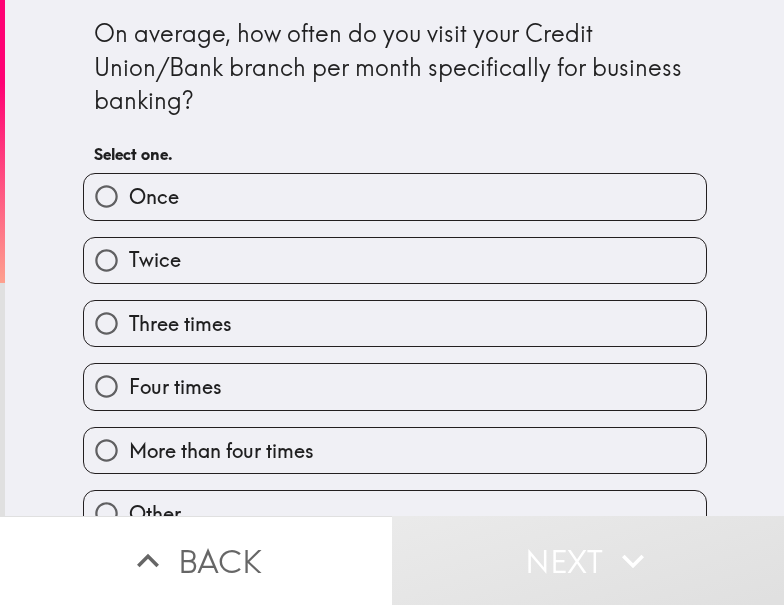 click on "Three times" at bounding box center [395, 323] 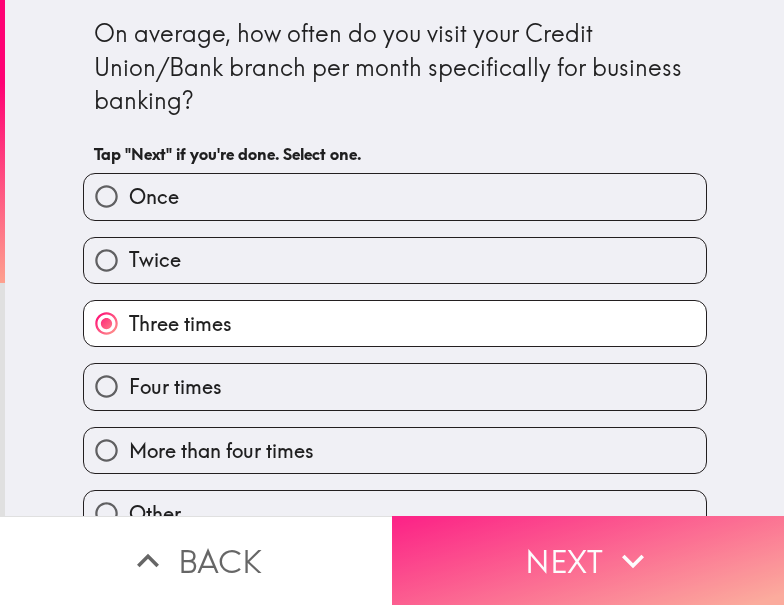 click on "Next" at bounding box center (588, 560) 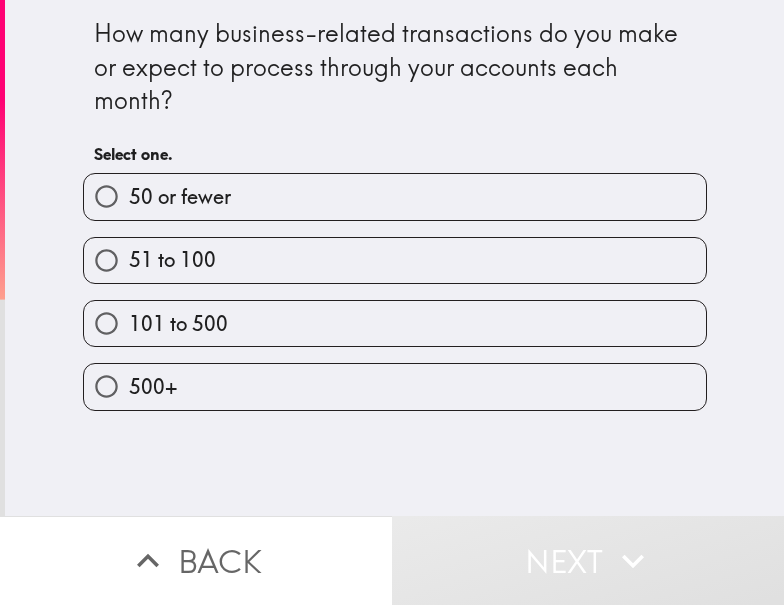 click on "51 to 100" at bounding box center (395, 260) 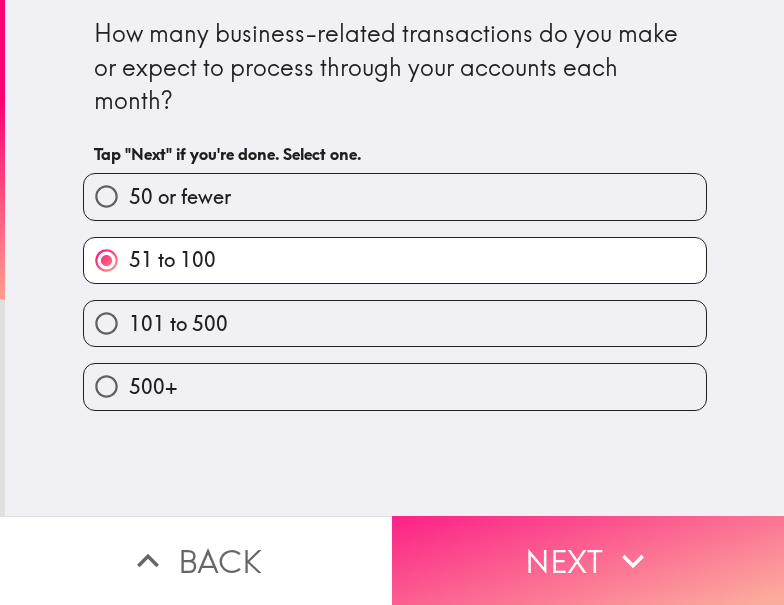 click on "Next" at bounding box center (588, 560) 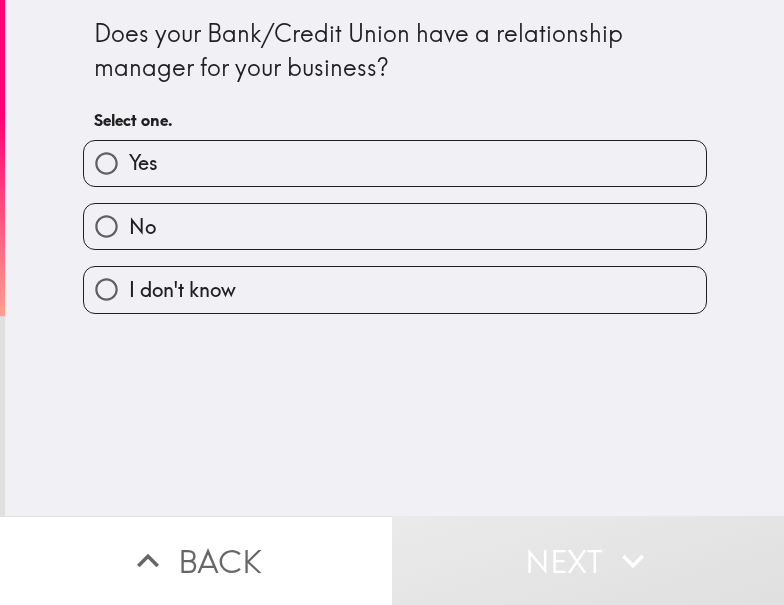 drag, startPoint x: 490, startPoint y: 162, endPoint x: 630, endPoint y: 175, distance: 140.60228 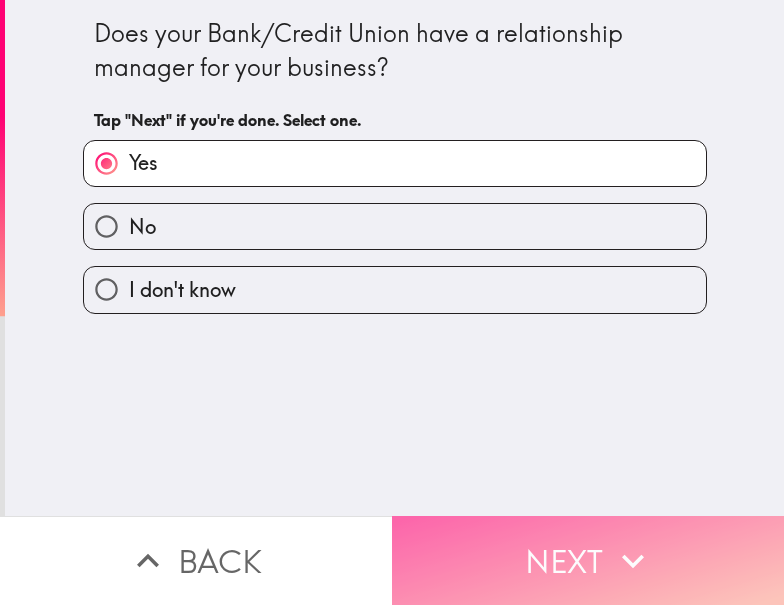 drag, startPoint x: 606, startPoint y: 529, endPoint x: 744, endPoint y: 537, distance: 138.23169 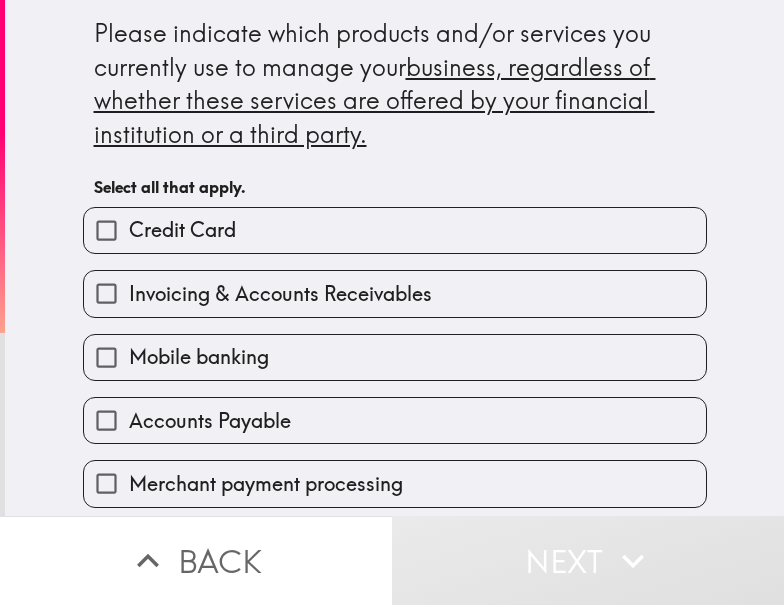 click on "Credit Card" at bounding box center [182, 230] 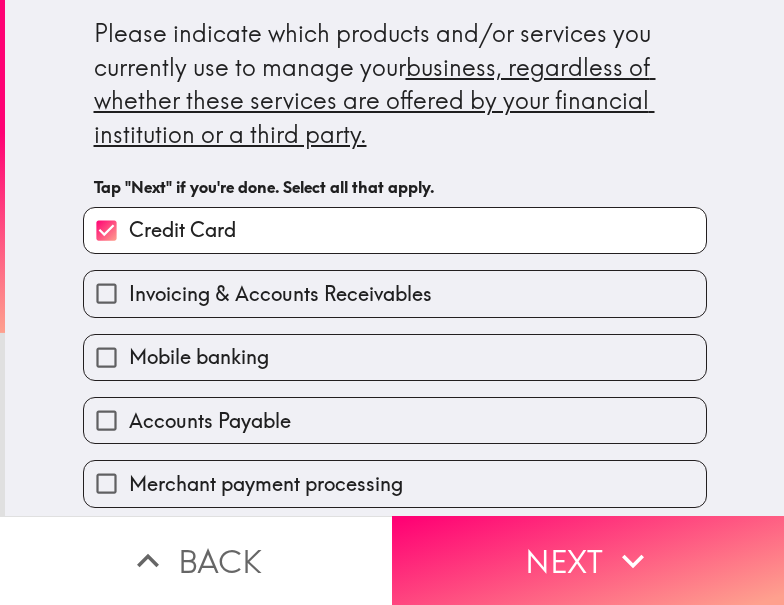 click on "Invoicing & Accounts Receivables" at bounding box center (395, 293) 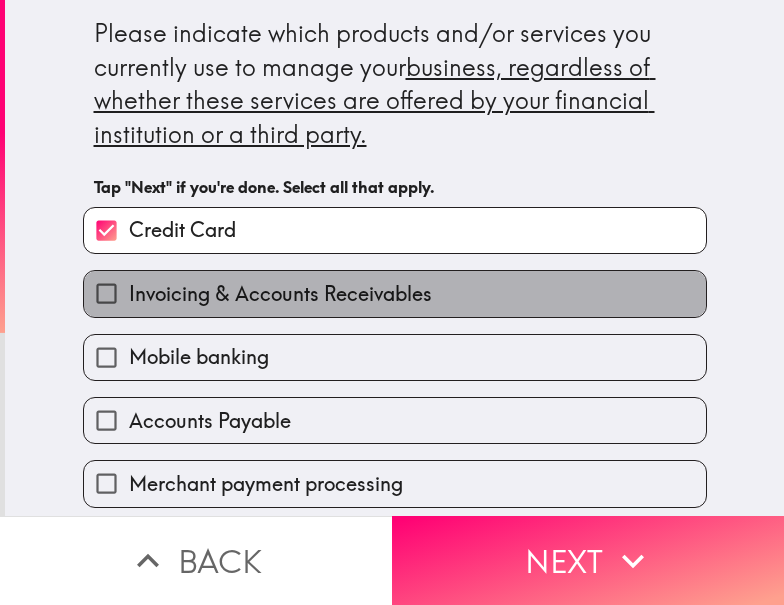click on "Invoicing & Accounts Receivables" at bounding box center (280, 294) 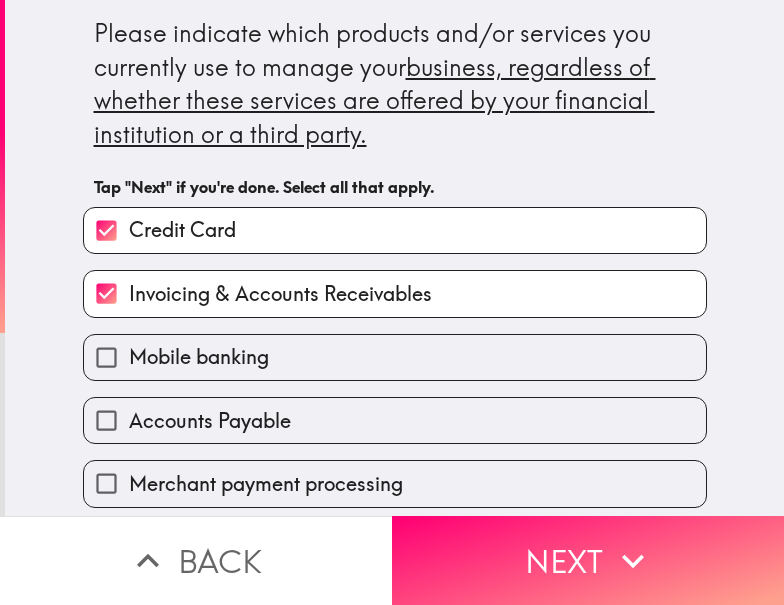 click on "Mobile banking" at bounding box center (199, 357) 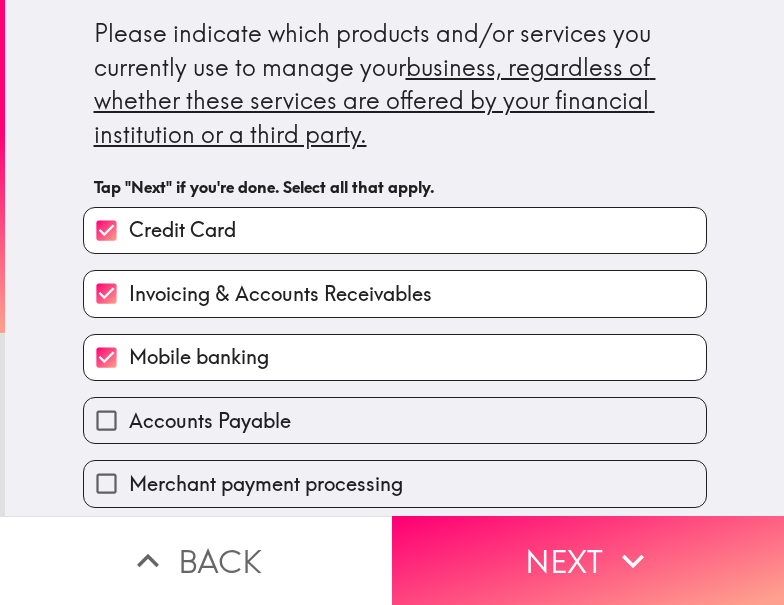 click on "Merchant payment processing" at bounding box center [387, 475] 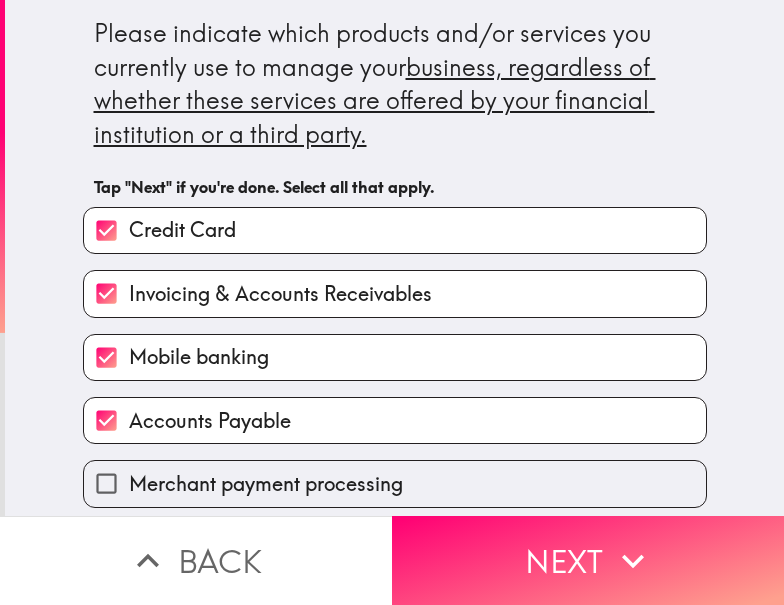 click on "Merchant payment processing" at bounding box center (266, 484) 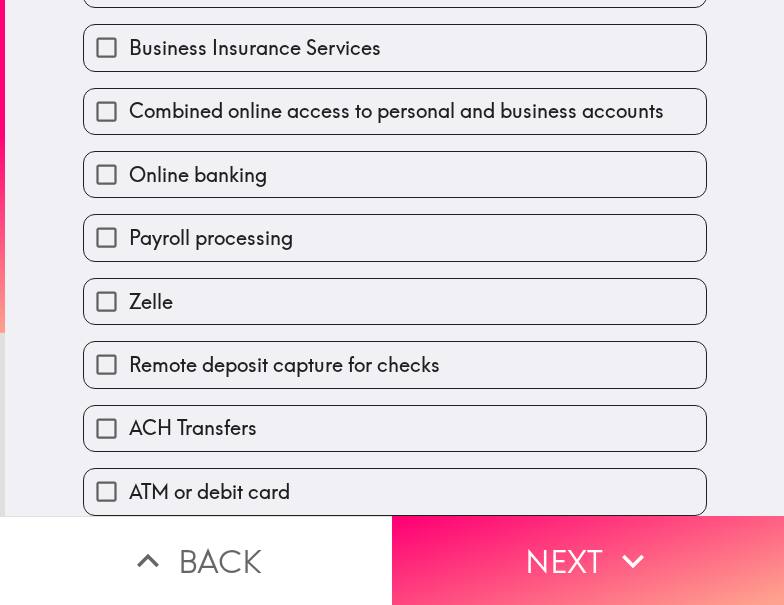 scroll, scrollTop: 507, scrollLeft: 0, axis: vertical 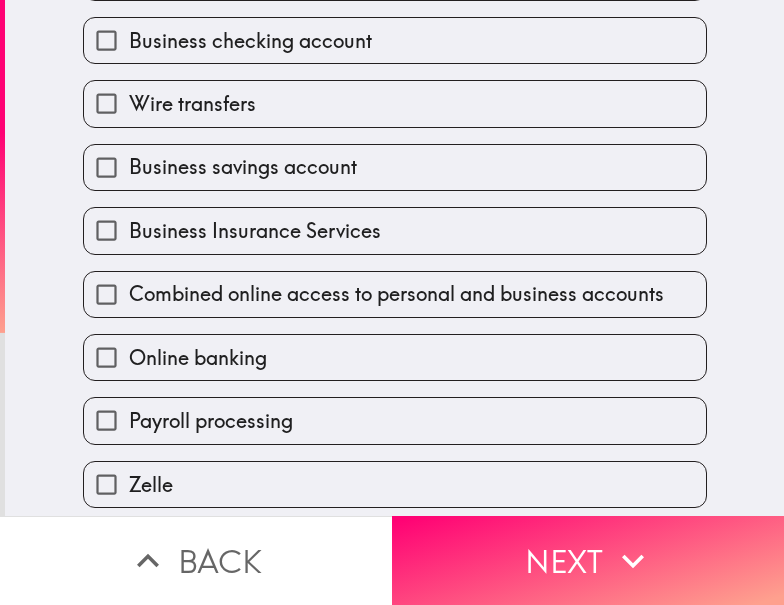 click on "Business savings account" at bounding box center [243, 167] 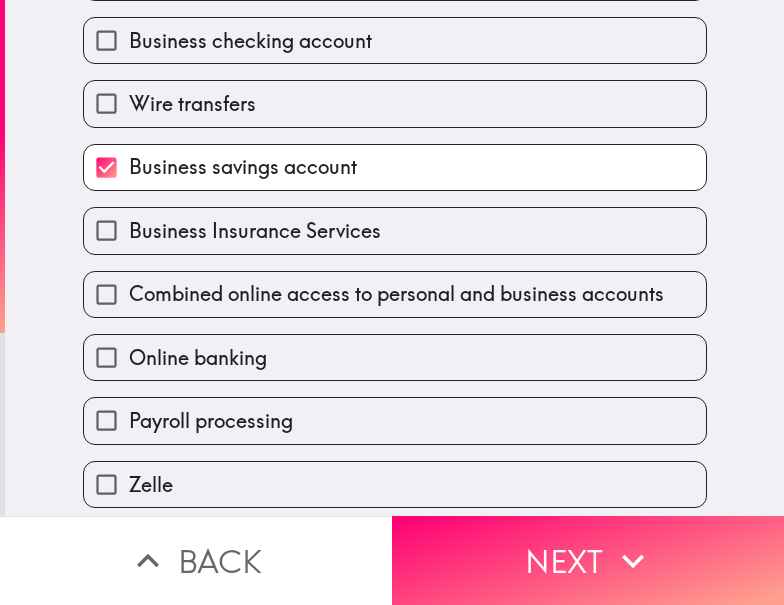 click on "Business Insurance Services" at bounding box center (395, 230) 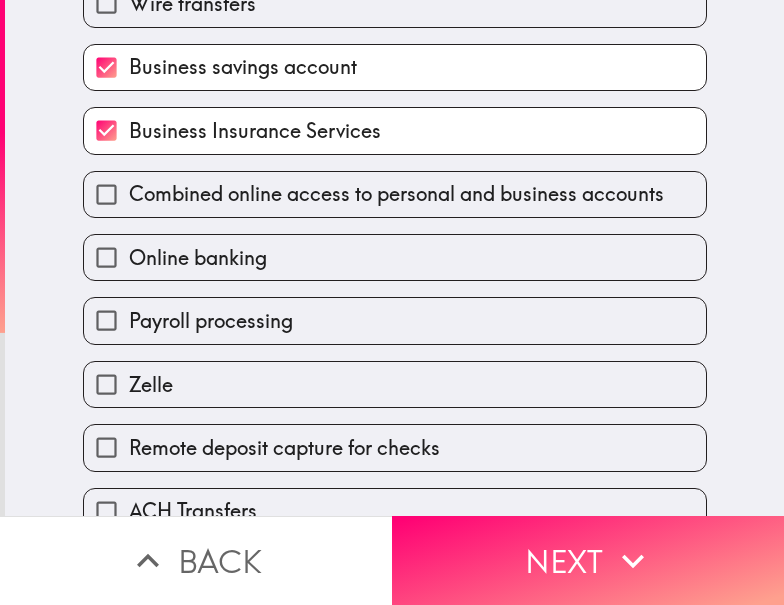 scroll, scrollTop: 707, scrollLeft: 0, axis: vertical 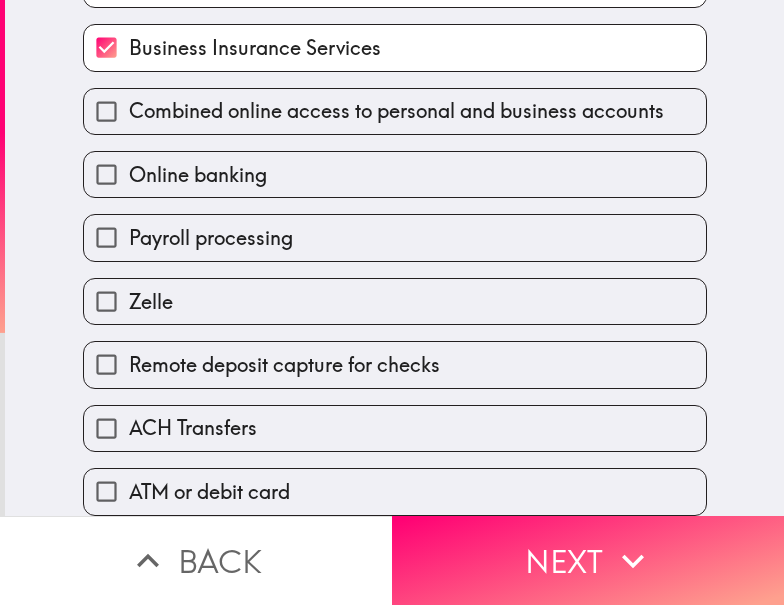 click on "ACH Transfers" at bounding box center (395, 428) 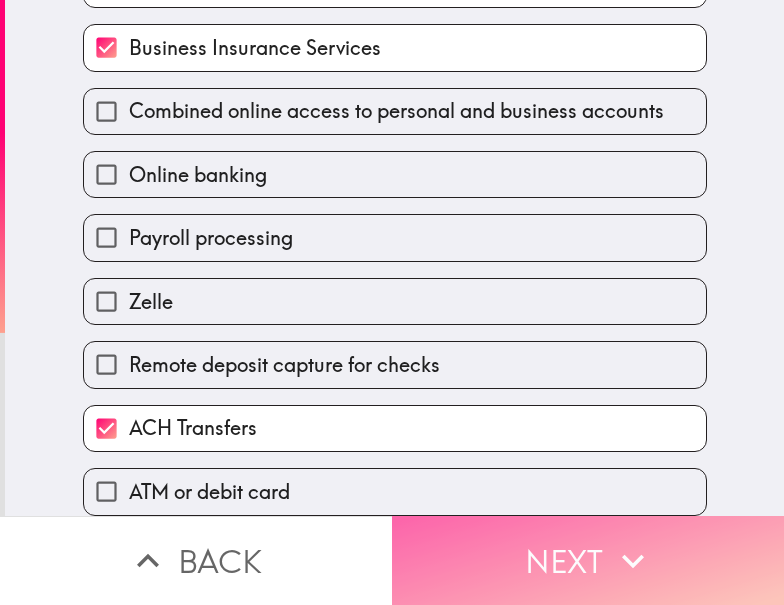 click on "Next" at bounding box center [588, 560] 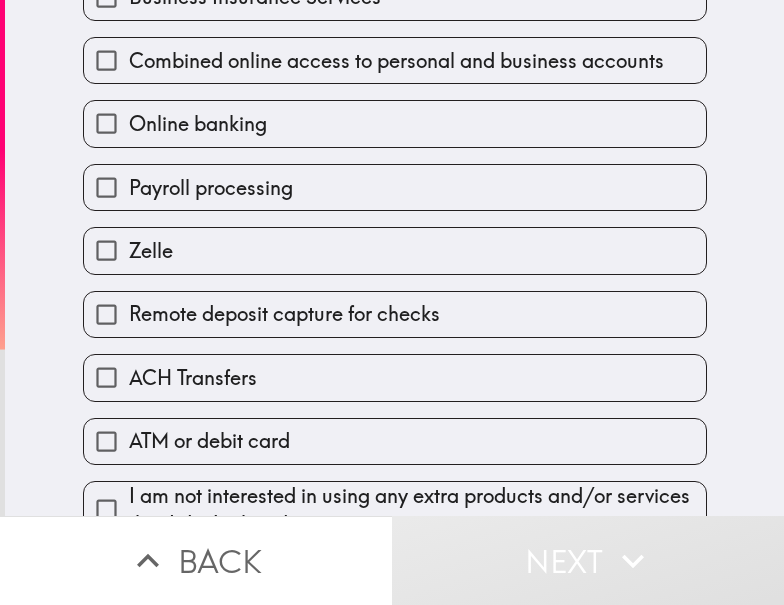 click on "Zelle" at bounding box center [395, 250] 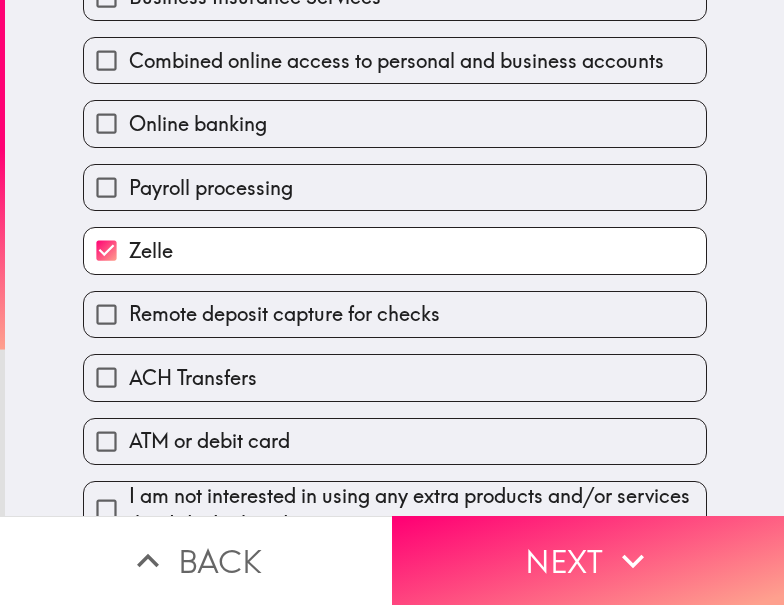 click on "Zelle" at bounding box center [395, 250] 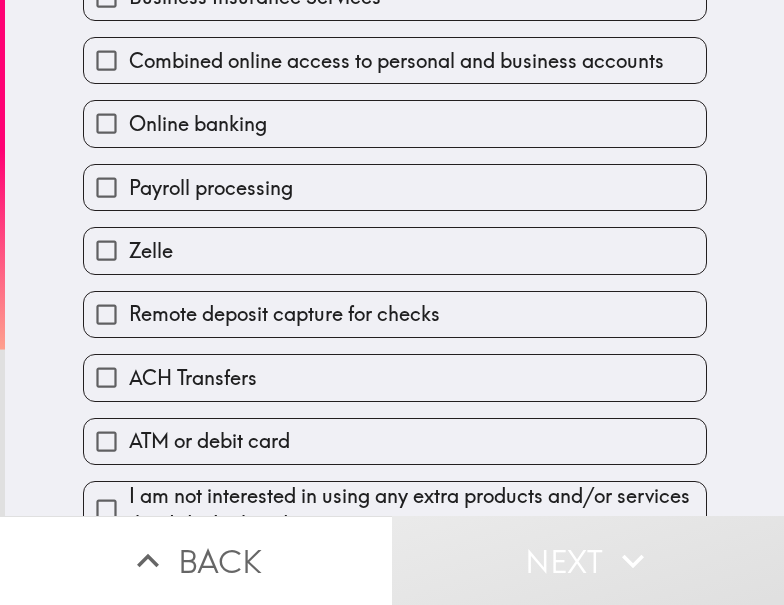 scroll, scrollTop: 607, scrollLeft: 0, axis: vertical 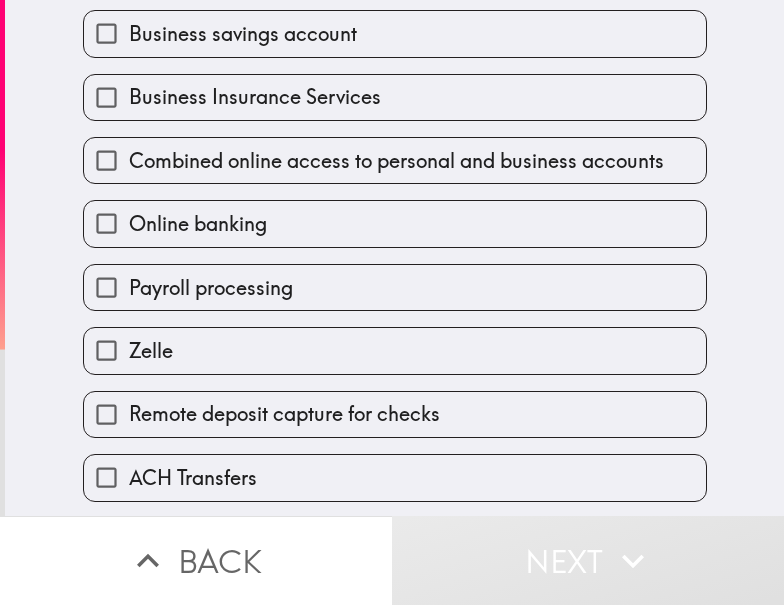 click on "Online banking" at bounding box center (395, 223) 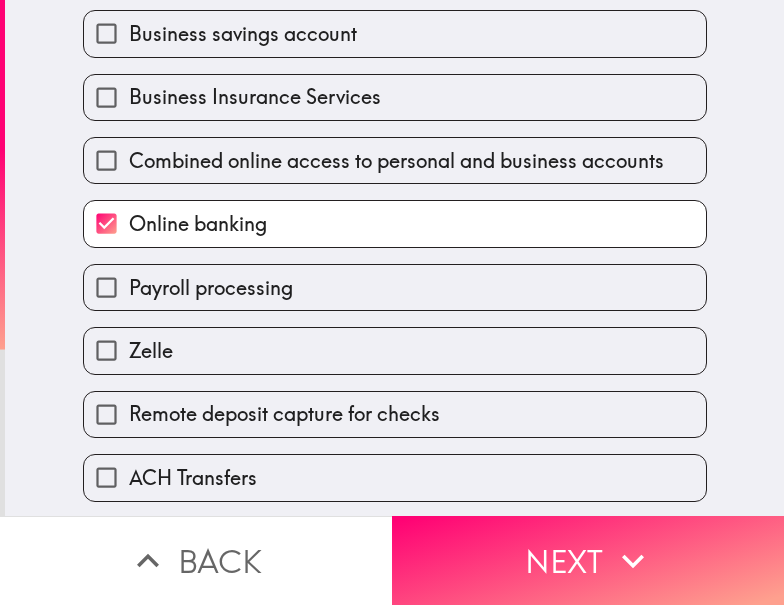 scroll, scrollTop: 747, scrollLeft: 0, axis: vertical 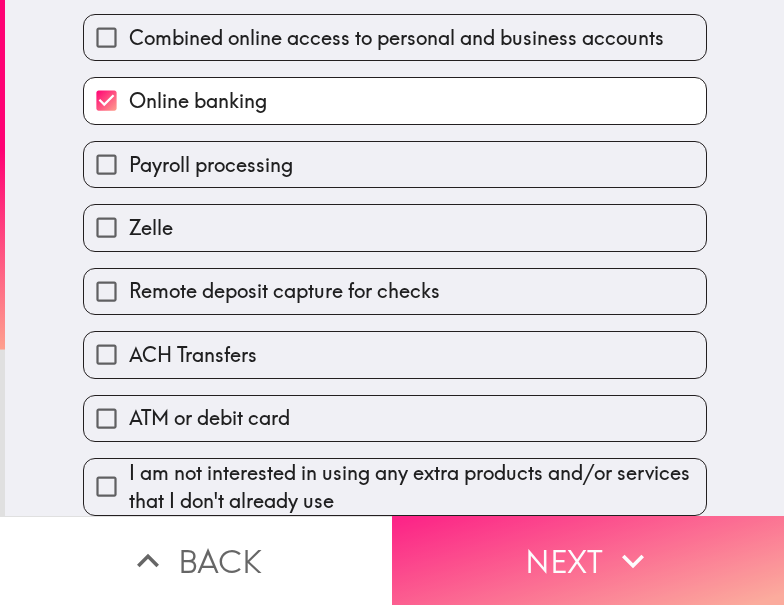 click on "Next" at bounding box center (588, 560) 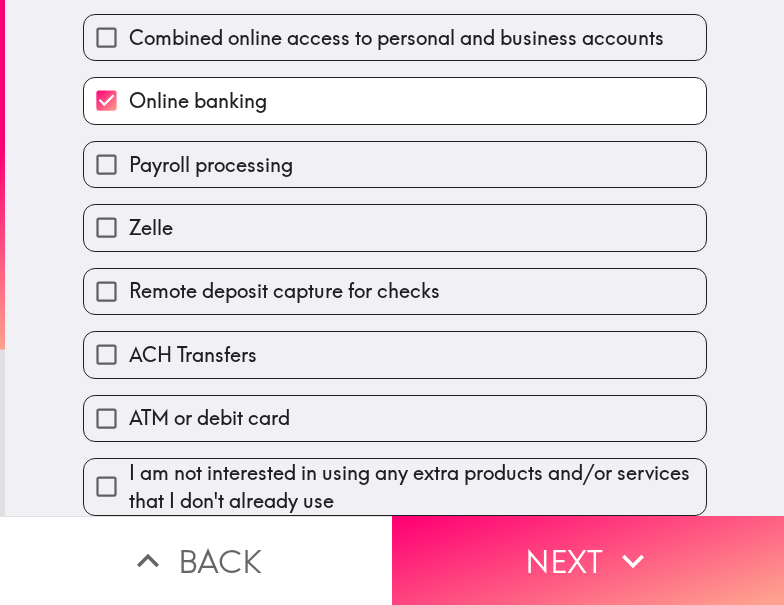 scroll, scrollTop: 0, scrollLeft: 0, axis: both 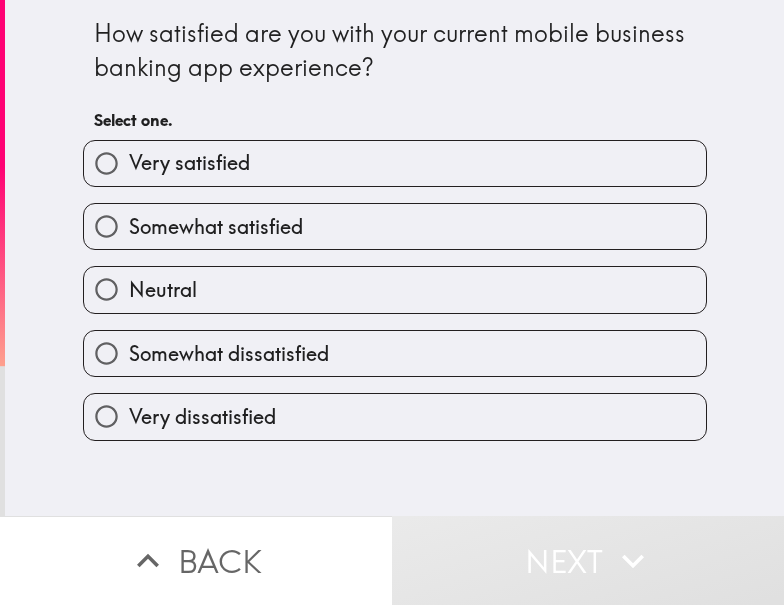 drag, startPoint x: 263, startPoint y: 176, endPoint x: 746, endPoint y: 193, distance: 483.29907 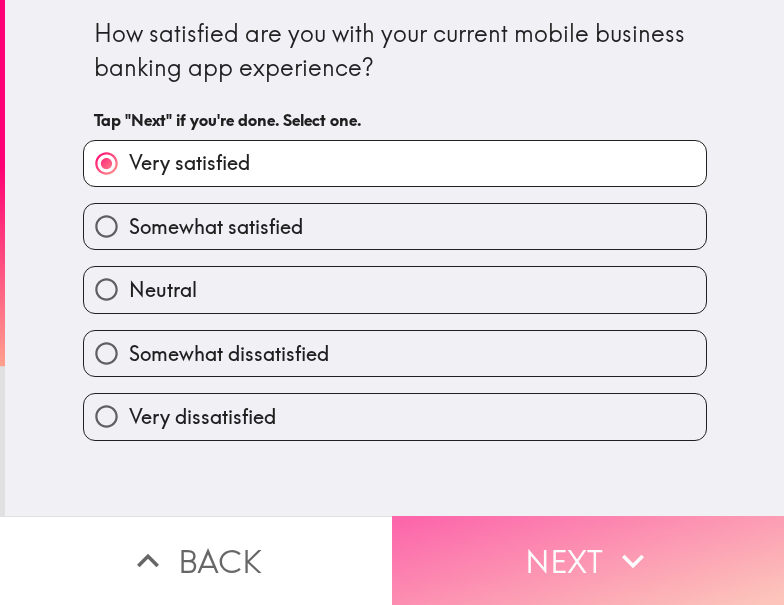 click on "Next" at bounding box center (588, 560) 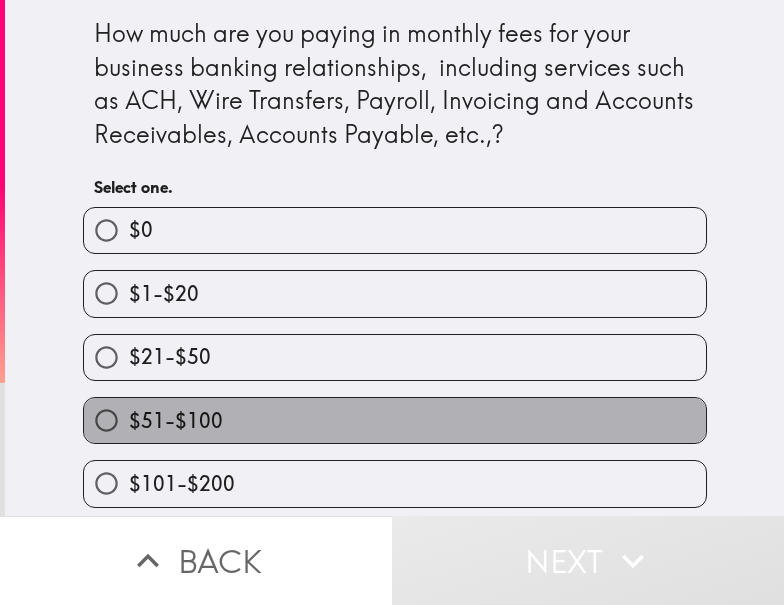 click on "$51-$100" at bounding box center [395, 420] 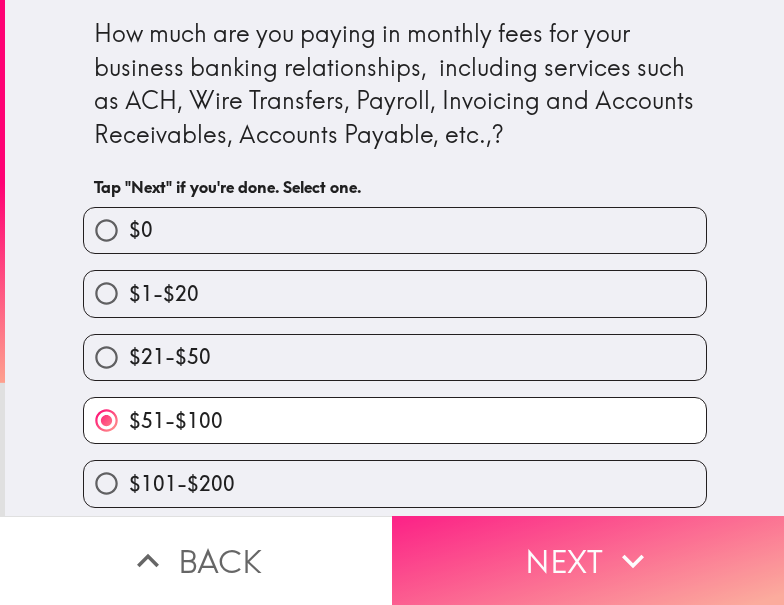 click on "Next" at bounding box center [588, 560] 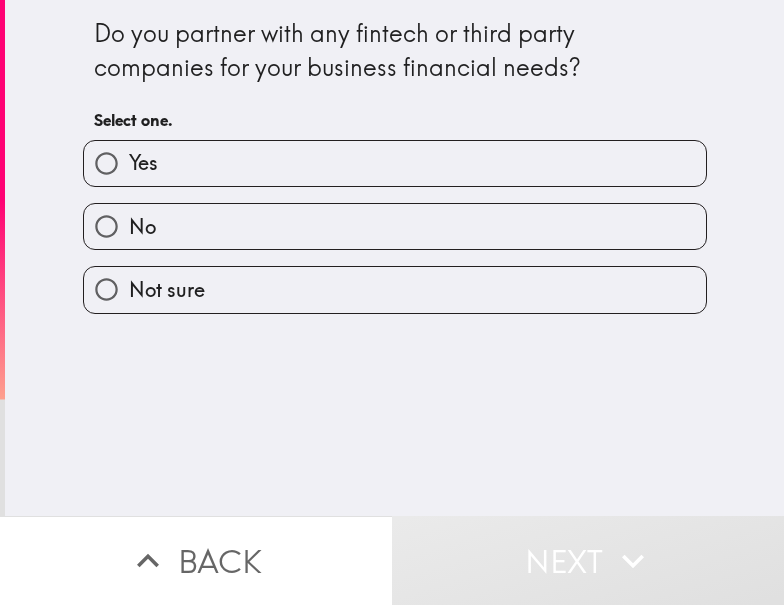 click on "Yes" at bounding box center (395, 163) 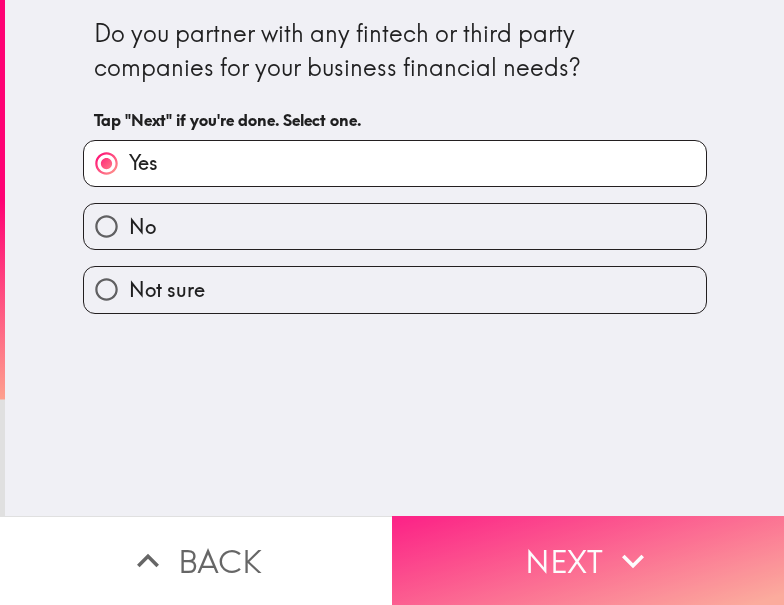 click on "Next" at bounding box center [588, 560] 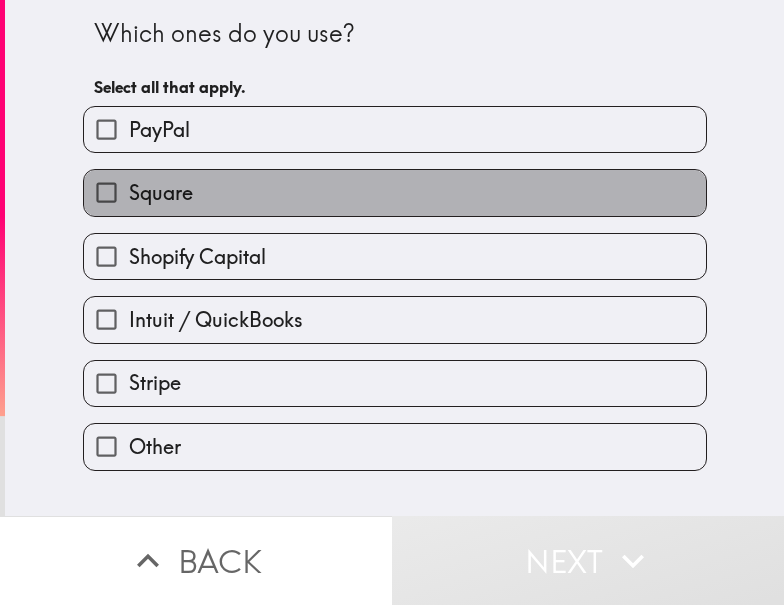 click on "Square" at bounding box center (395, 192) 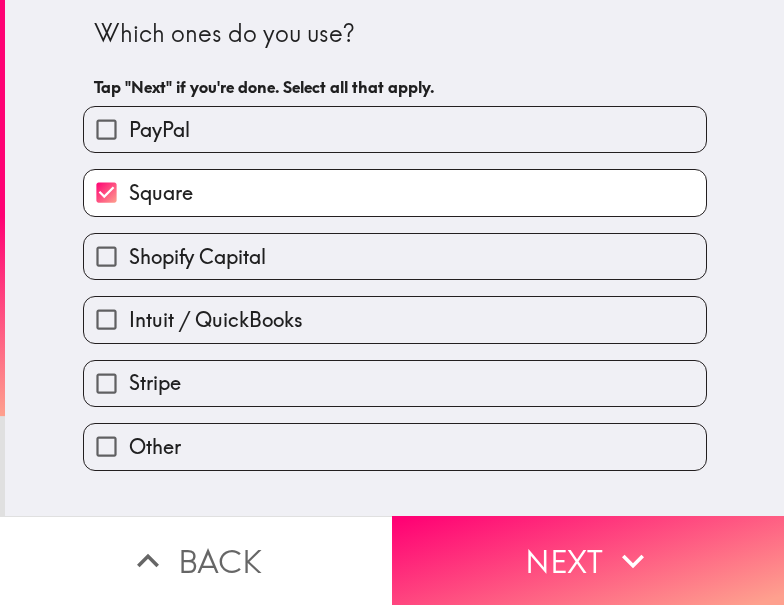 click on "PayPal" at bounding box center (395, 129) 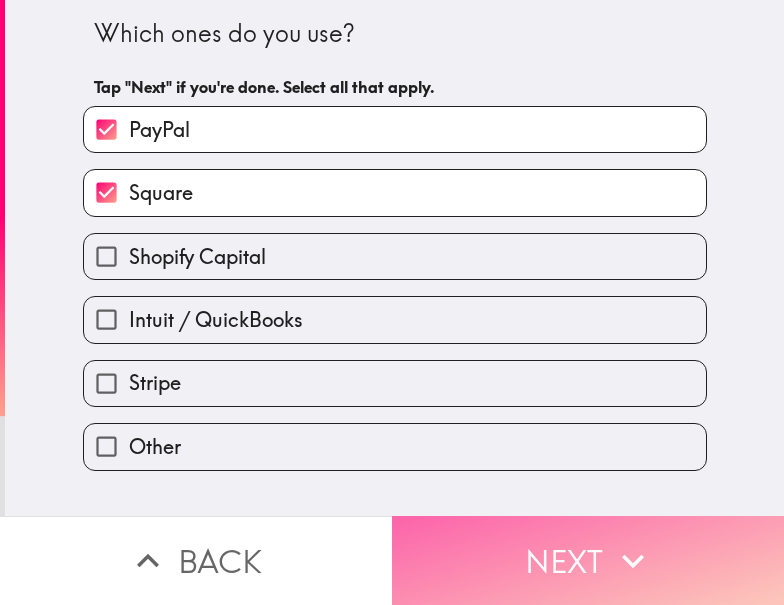 click on "Next" at bounding box center [588, 560] 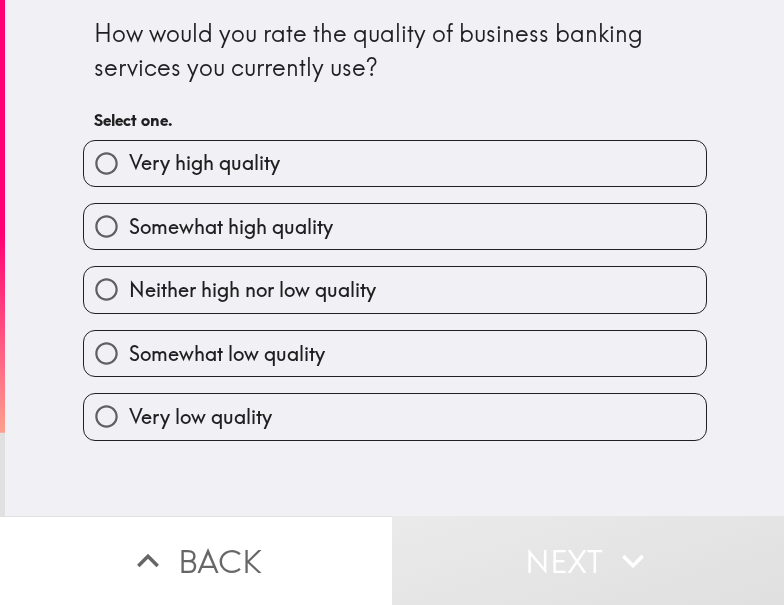 drag, startPoint x: 474, startPoint y: 215, endPoint x: 502, endPoint y: 208, distance: 28.86174 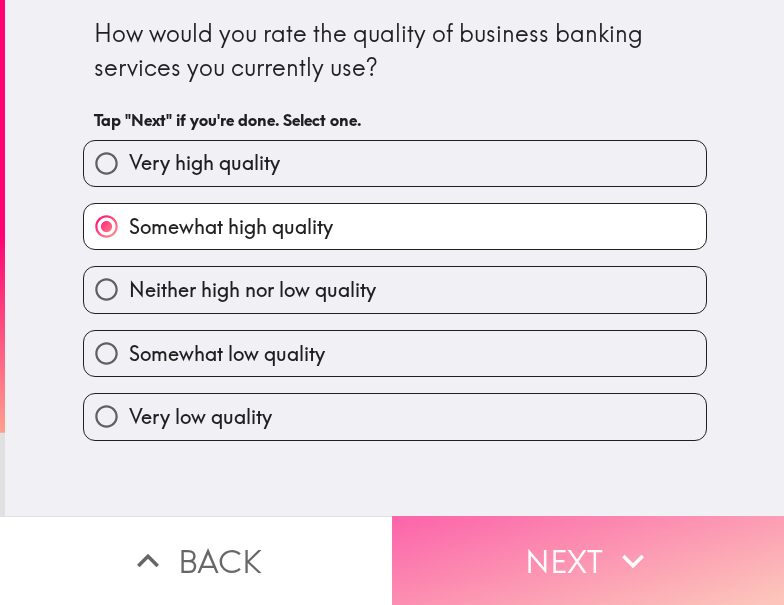 click 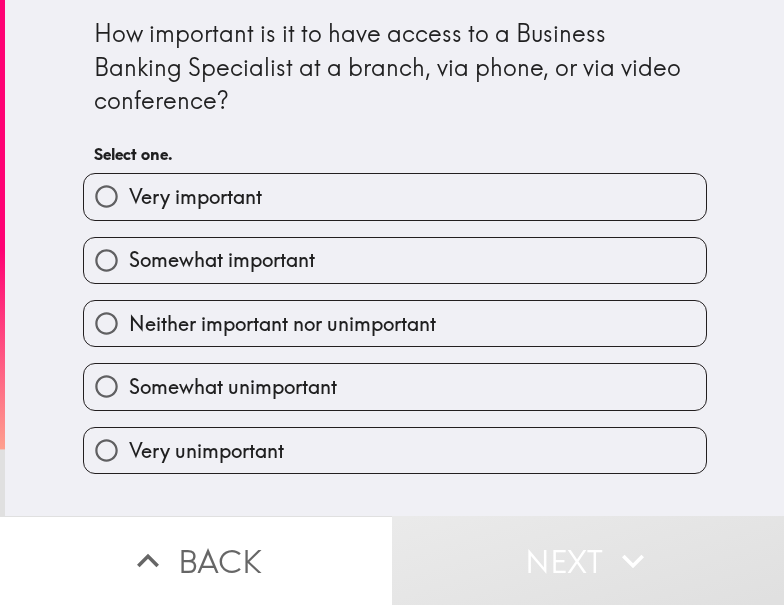 drag, startPoint x: 254, startPoint y: 191, endPoint x: 279, endPoint y: 194, distance: 25.179358 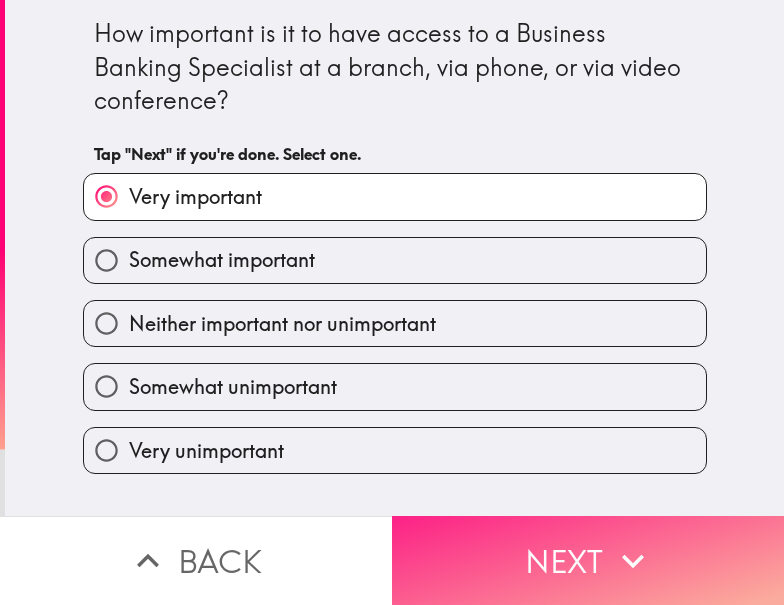 drag, startPoint x: 510, startPoint y: 554, endPoint x: 531, endPoint y: 549, distance: 21.587032 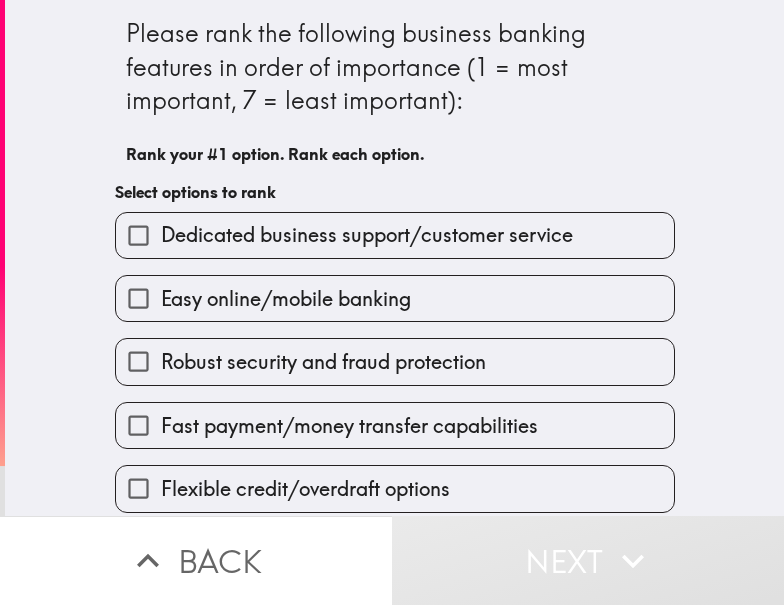 scroll, scrollTop: 141, scrollLeft: 0, axis: vertical 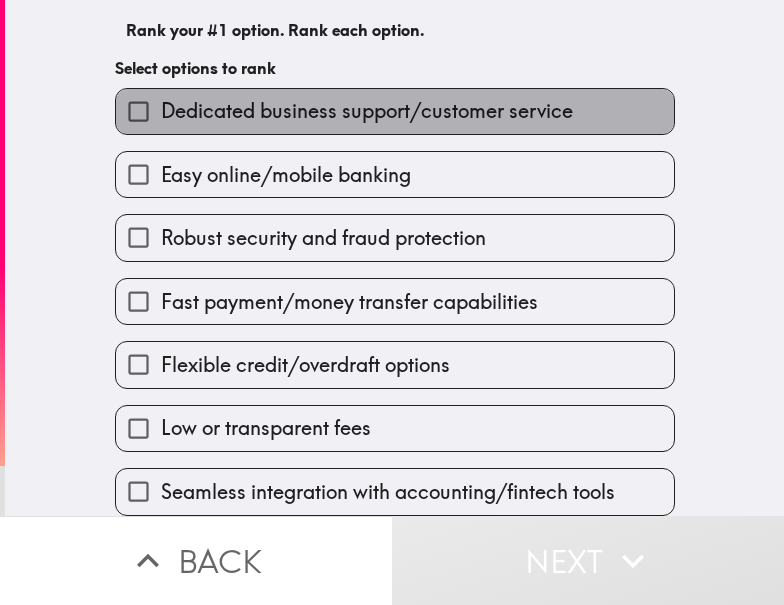 click on "Dedicated business support/customer service" at bounding box center [367, 111] 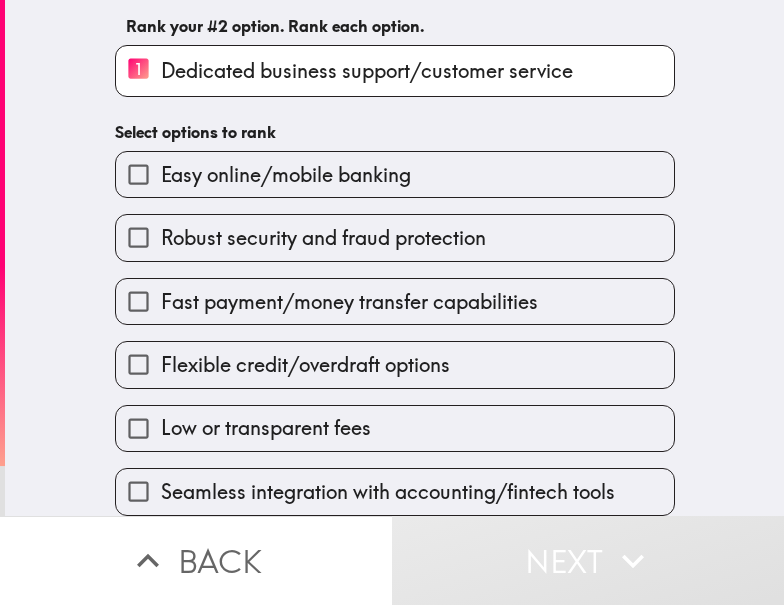click on "Easy online/mobile banking" at bounding box center (286, 175) 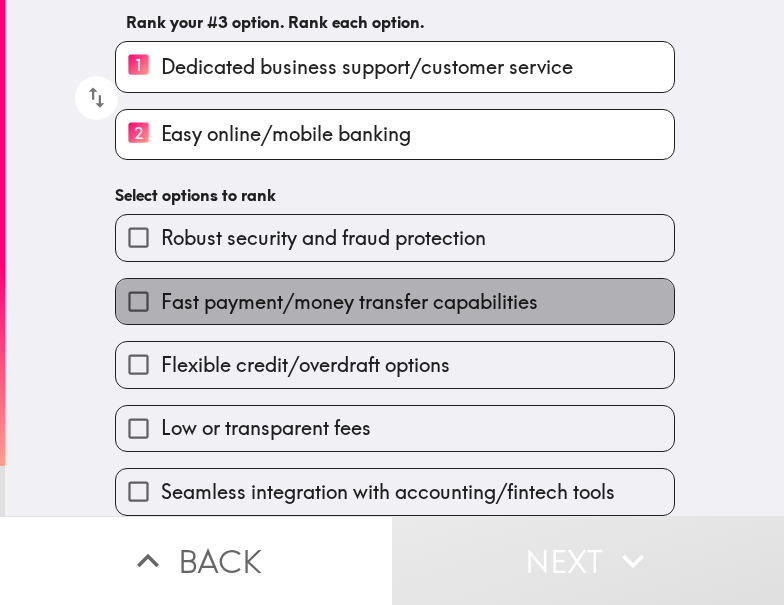 click on "Fast payment/money transfer capabilities" at bounding box center (395, 301) 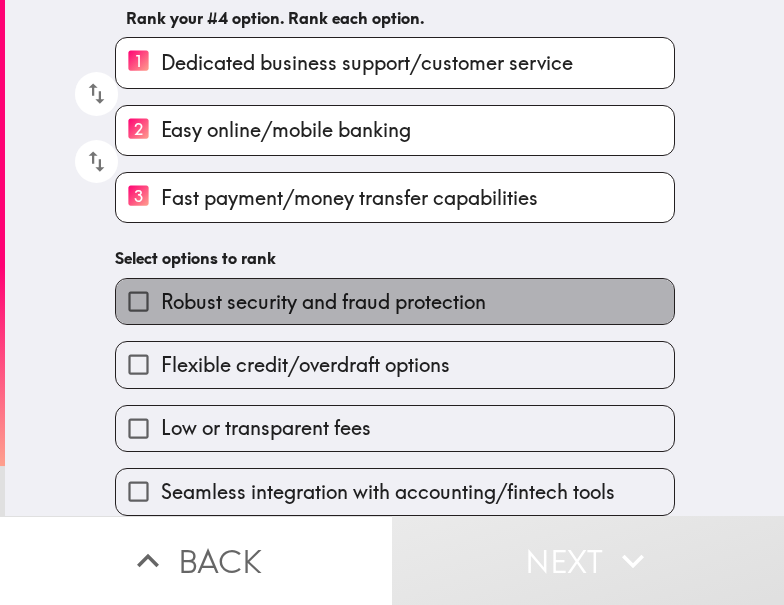 click on "Robust security and fraud protection" at bounding box center (395, 301) 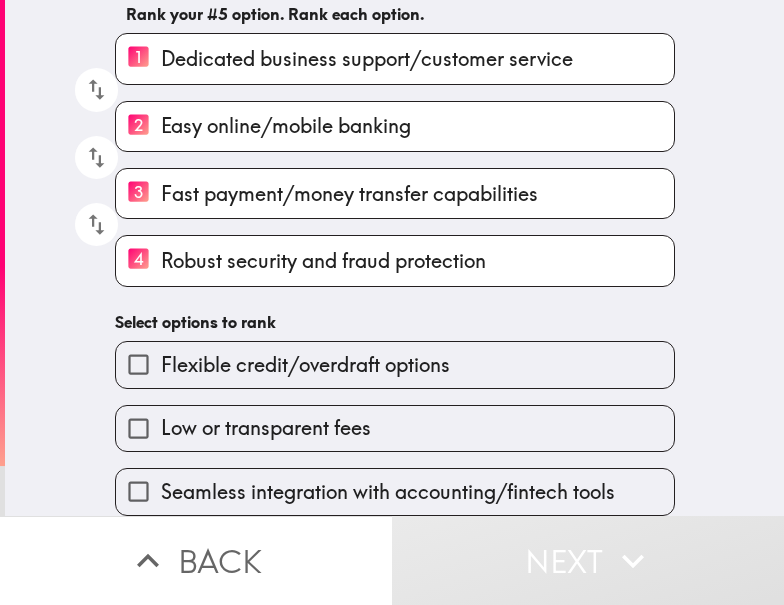 click on "Flexible credit/overdraft options" at bounding box center [395, 364] 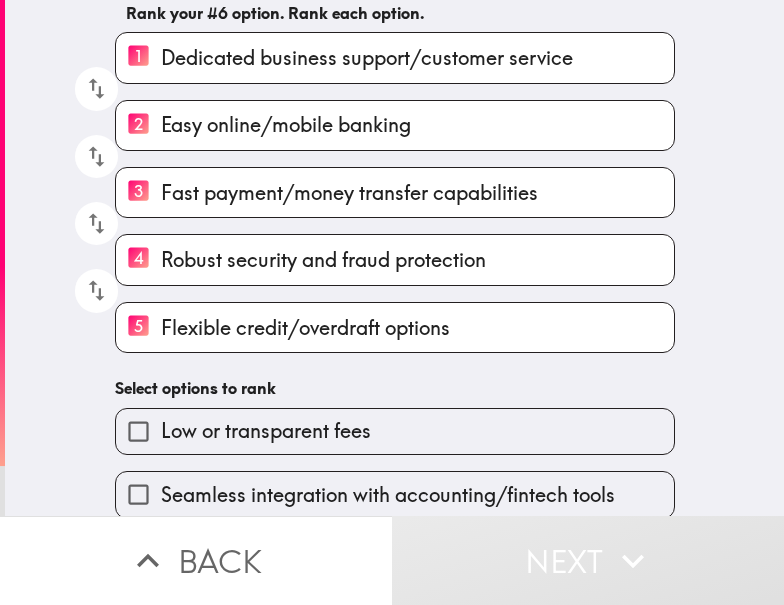 click on "Low or transparent fees" at bounding box center (395, 431) 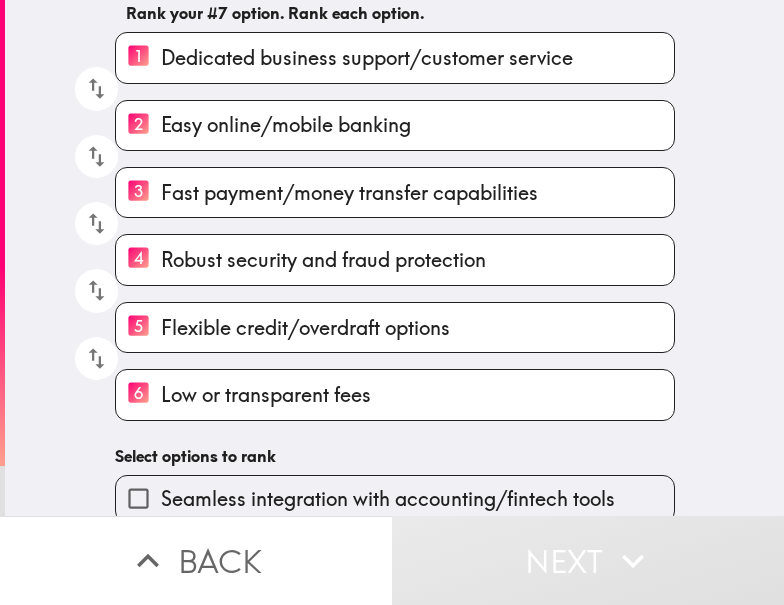 click on "Seamless integration with accounting/fintech tools" at bounding box center [395, 498] 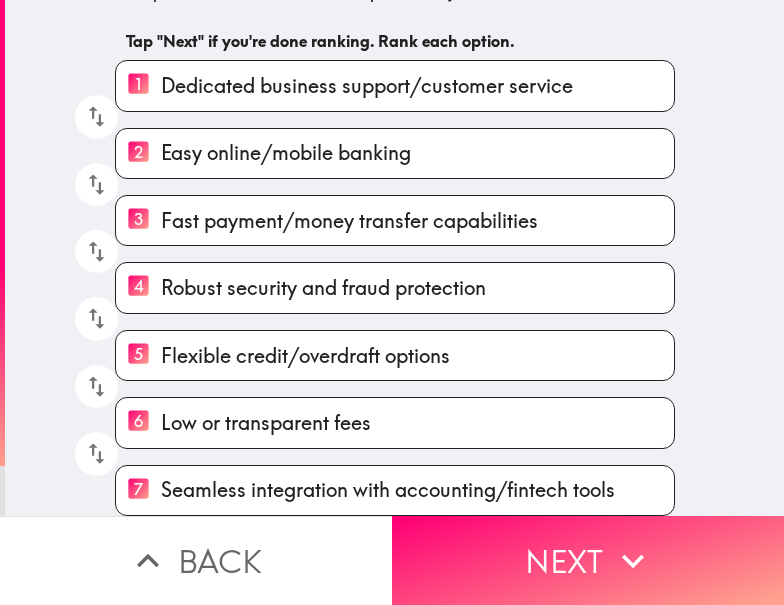scroll, scrollTop: 130, scrollLeft: 0, axis: vertical 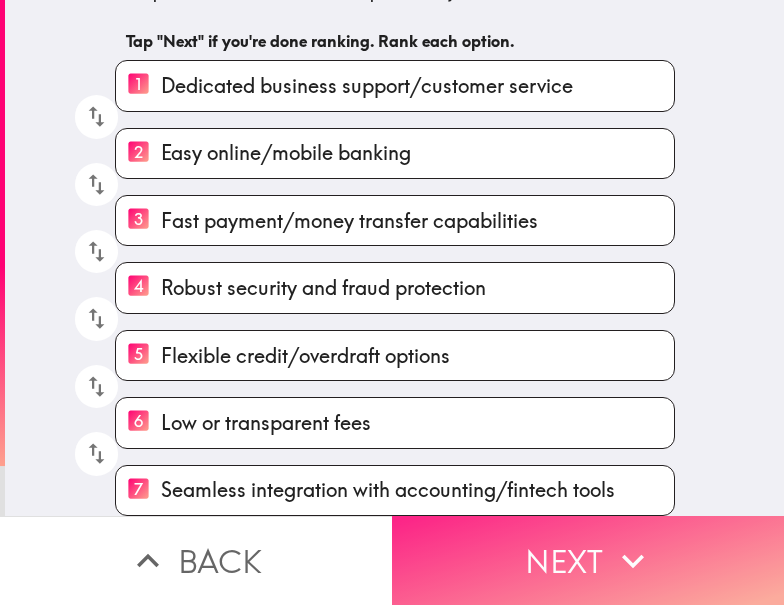 drag, startPoint x: 543, startPoint y: 543, endPoint x: 564, endPoint y: 543, distance: 21 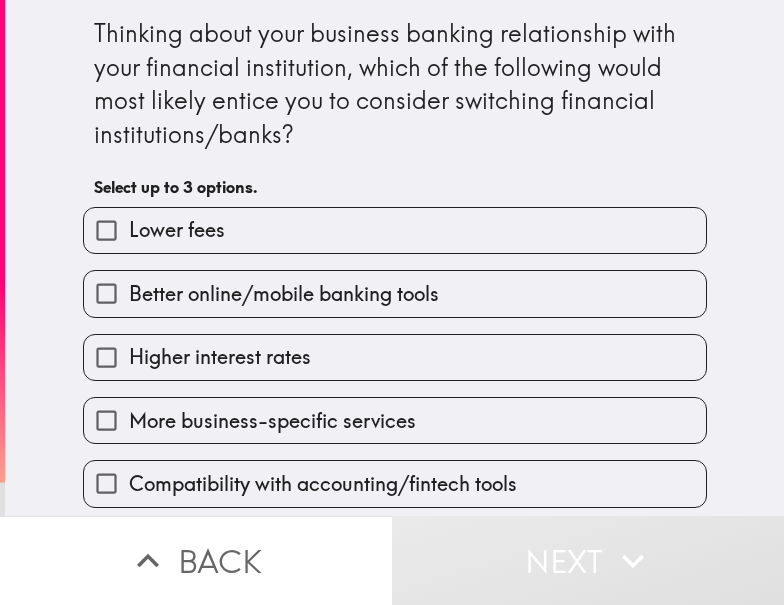 click on "Lower fees" at bounding box center [395, 230] 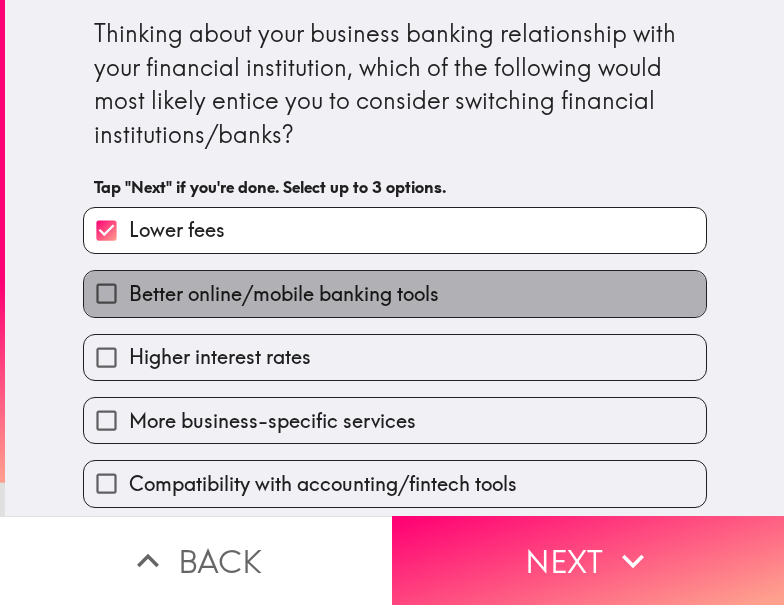 click on "Better online/mobile banking tools" at bounding box center (284, 294) 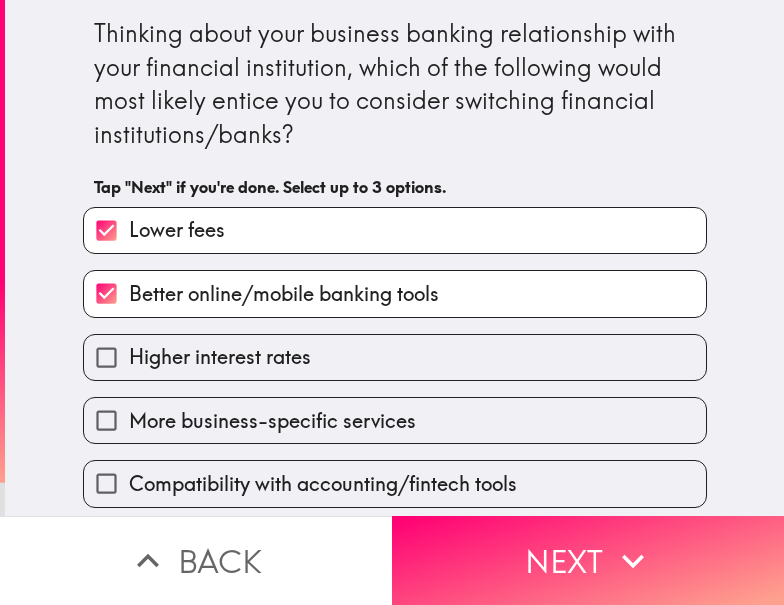 click on "Compatibility with accounting/fintech tools" at bounding box center [395, 483] 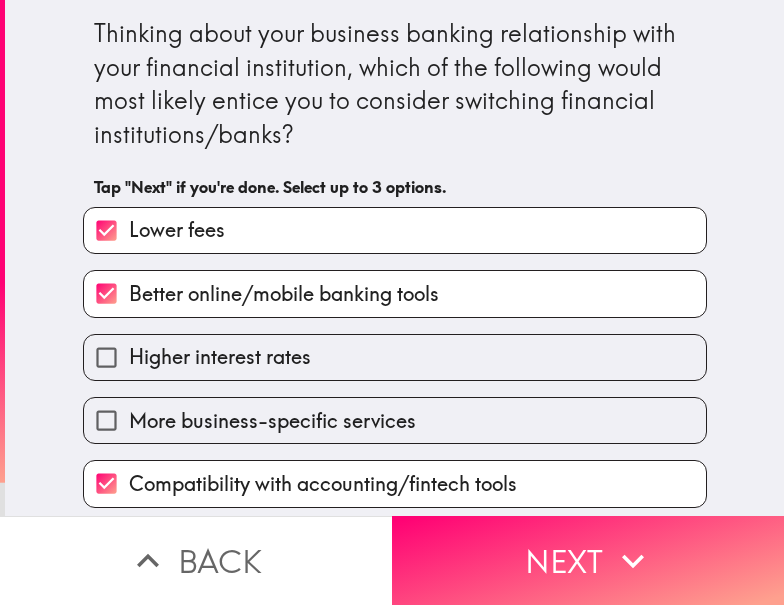 scroll, scrollTop: 8, scrollLeft: 0, axis: vertical 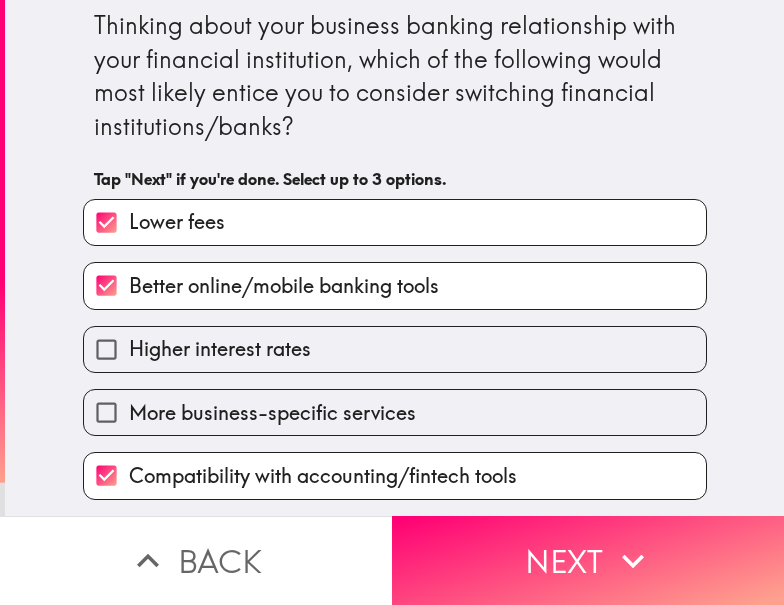 drag, startPoint x: 648, startPoint y: 553, endPoint x: 718, endPoint y: 531, distance: 73.37575 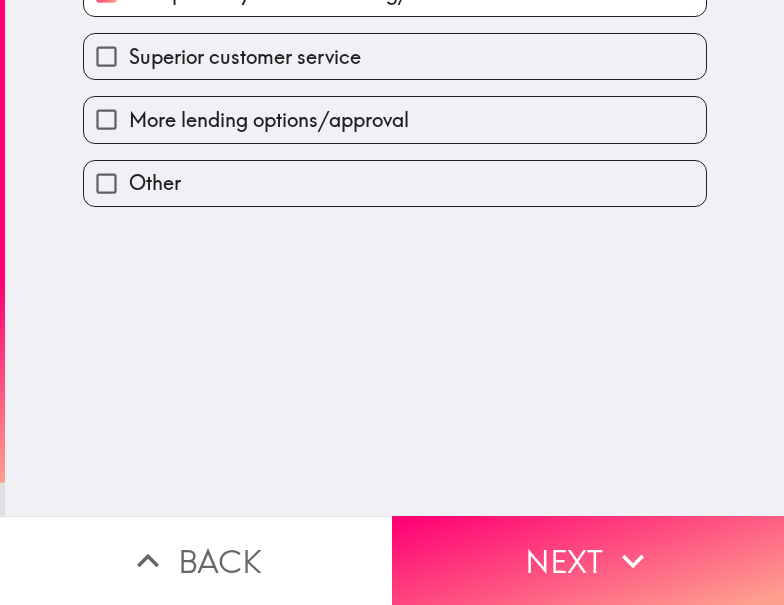 scroll, scrollTop: 0, scrollLeft: 0, axis: both 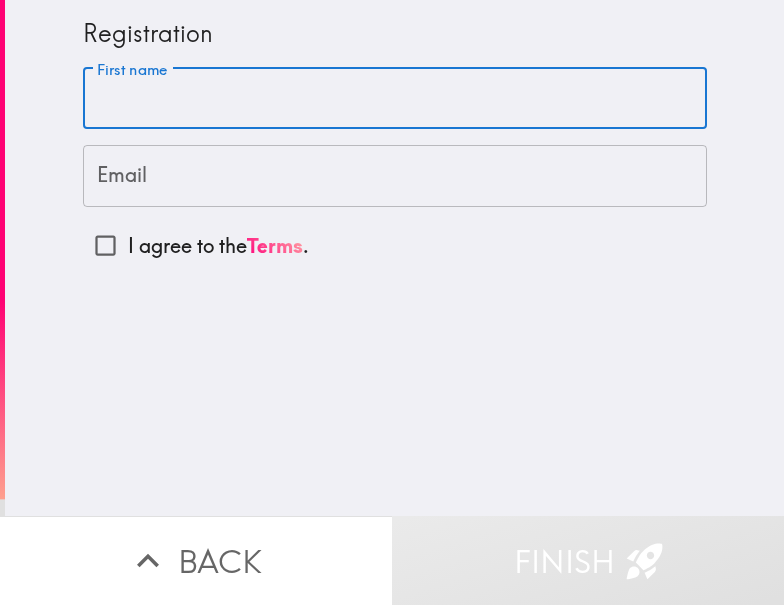click on "First name" at bounding box center [395, 99] 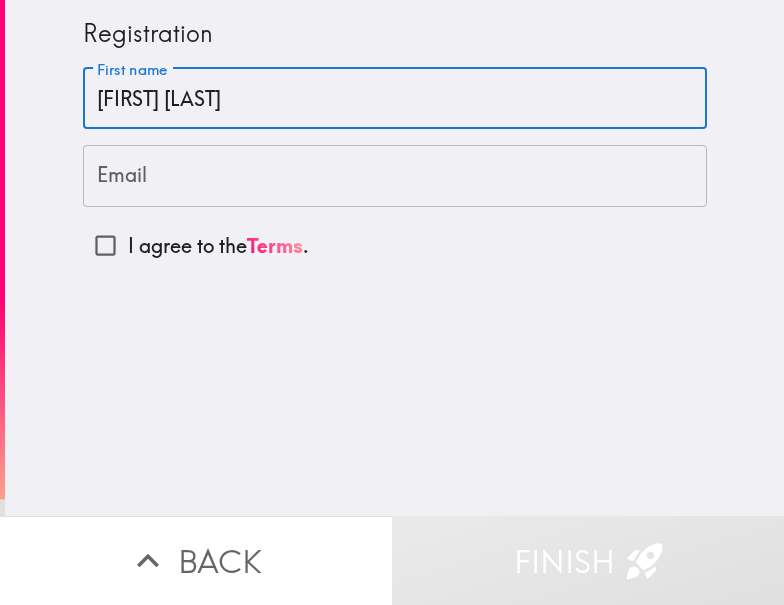 type on "[FIRST] [LAST]" 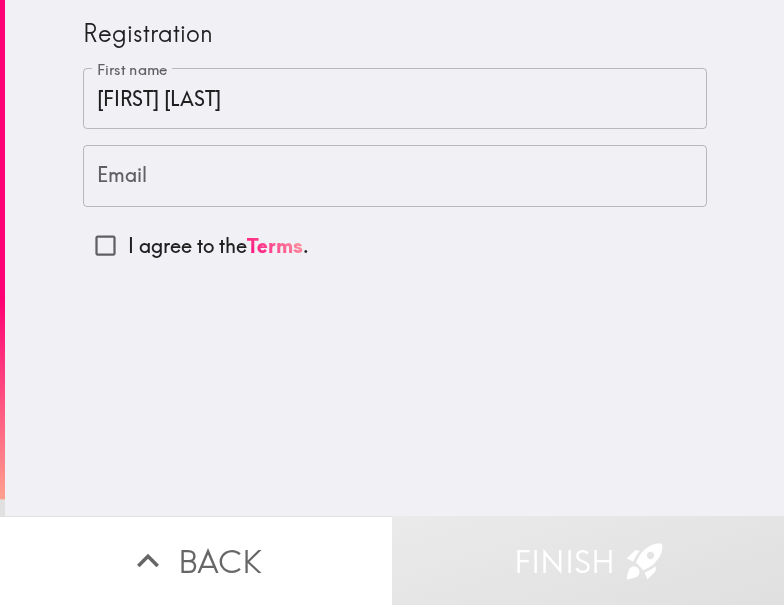 click on "Email" at bounding box center (395, 176) 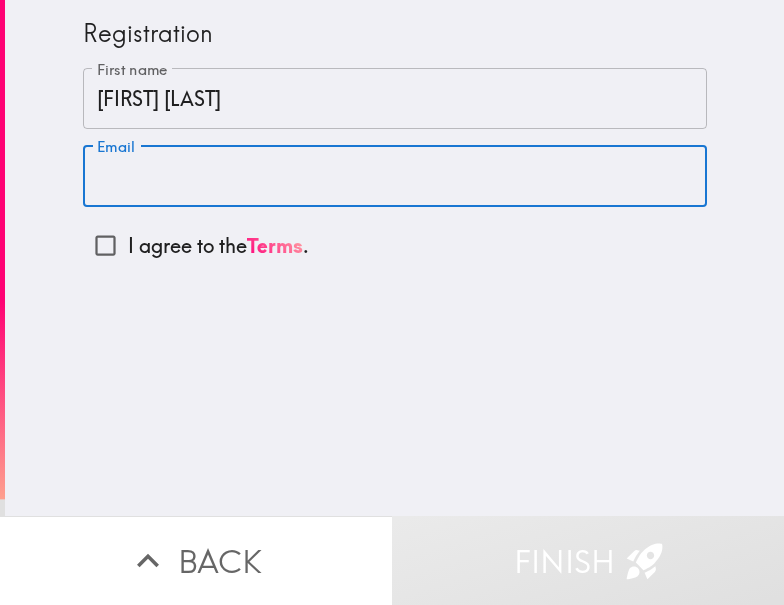 paste on "clationted@[EMAIL]" 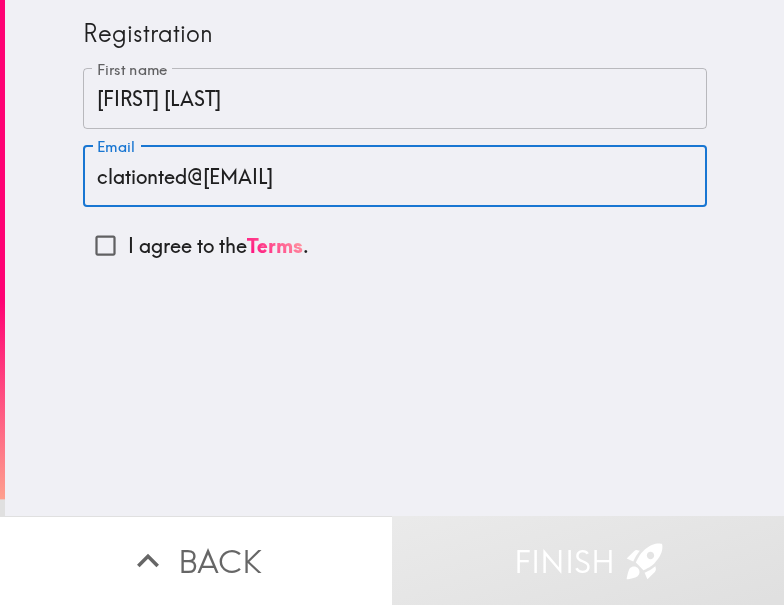 type on "clationted@[EMAIL]" 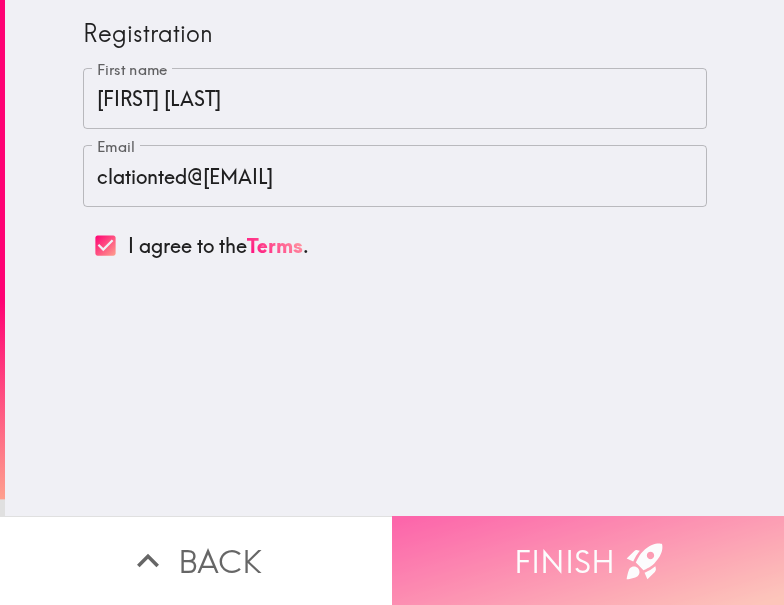 click on "Finish" at bounding box center (588, 560) 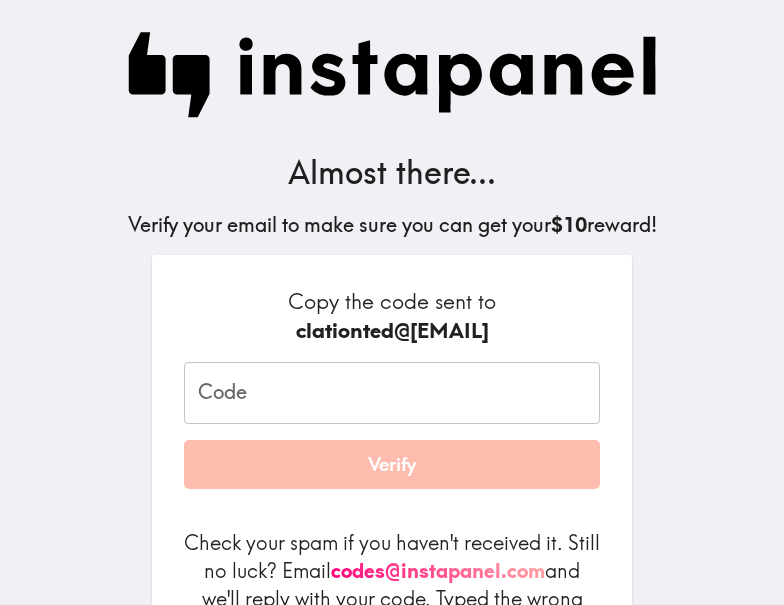 click on "Code" at bounding box center (392, 393) 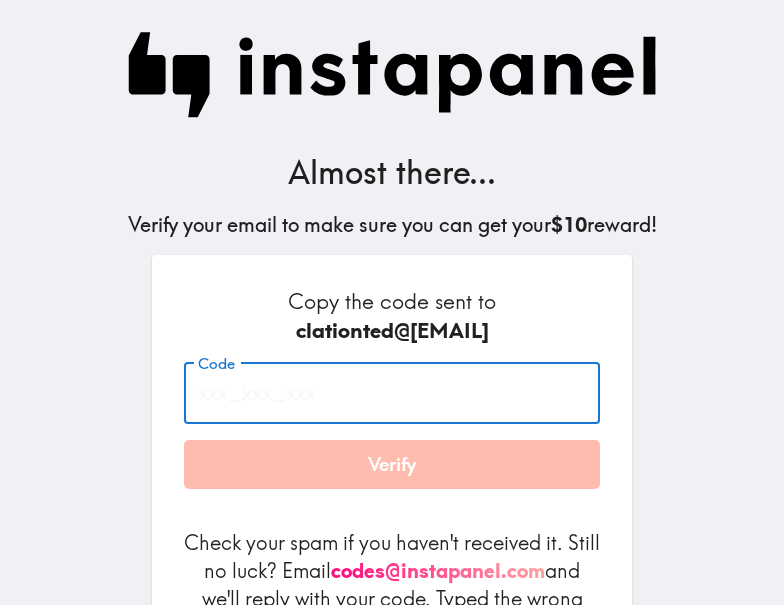 paste on "7Ki_mAT_mLj" 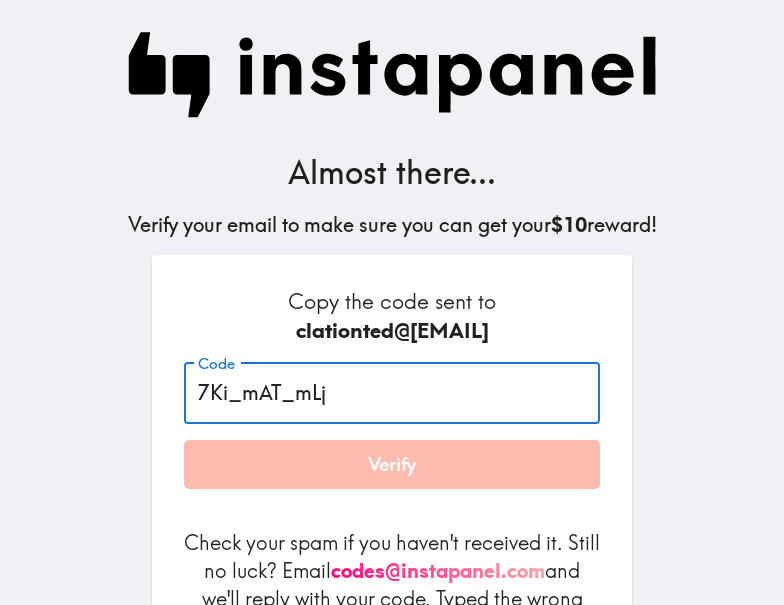 type on "7Ki_mAT_mLj" 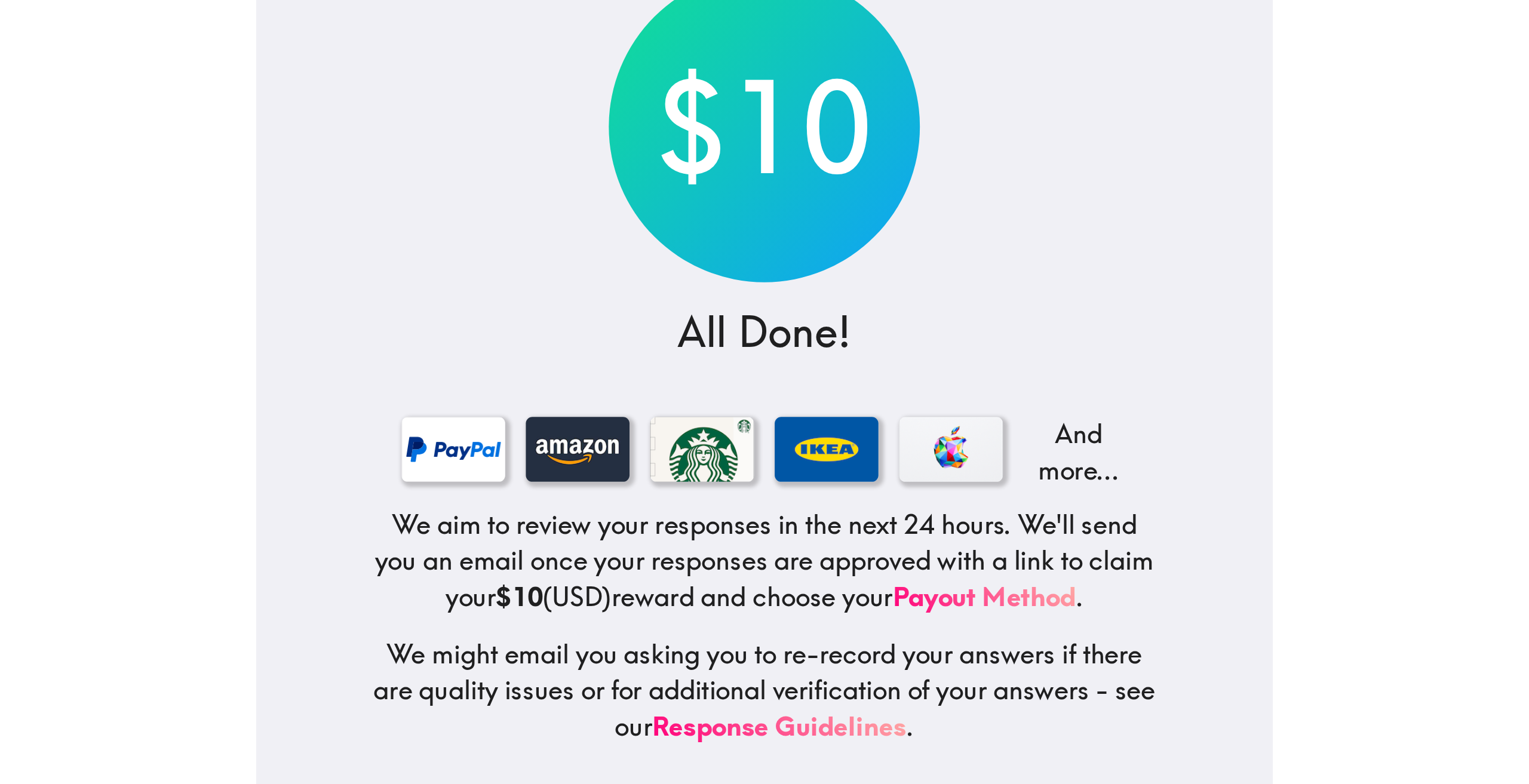 scroll, scrollTop: 0, scrollLeft: 0, axis: both 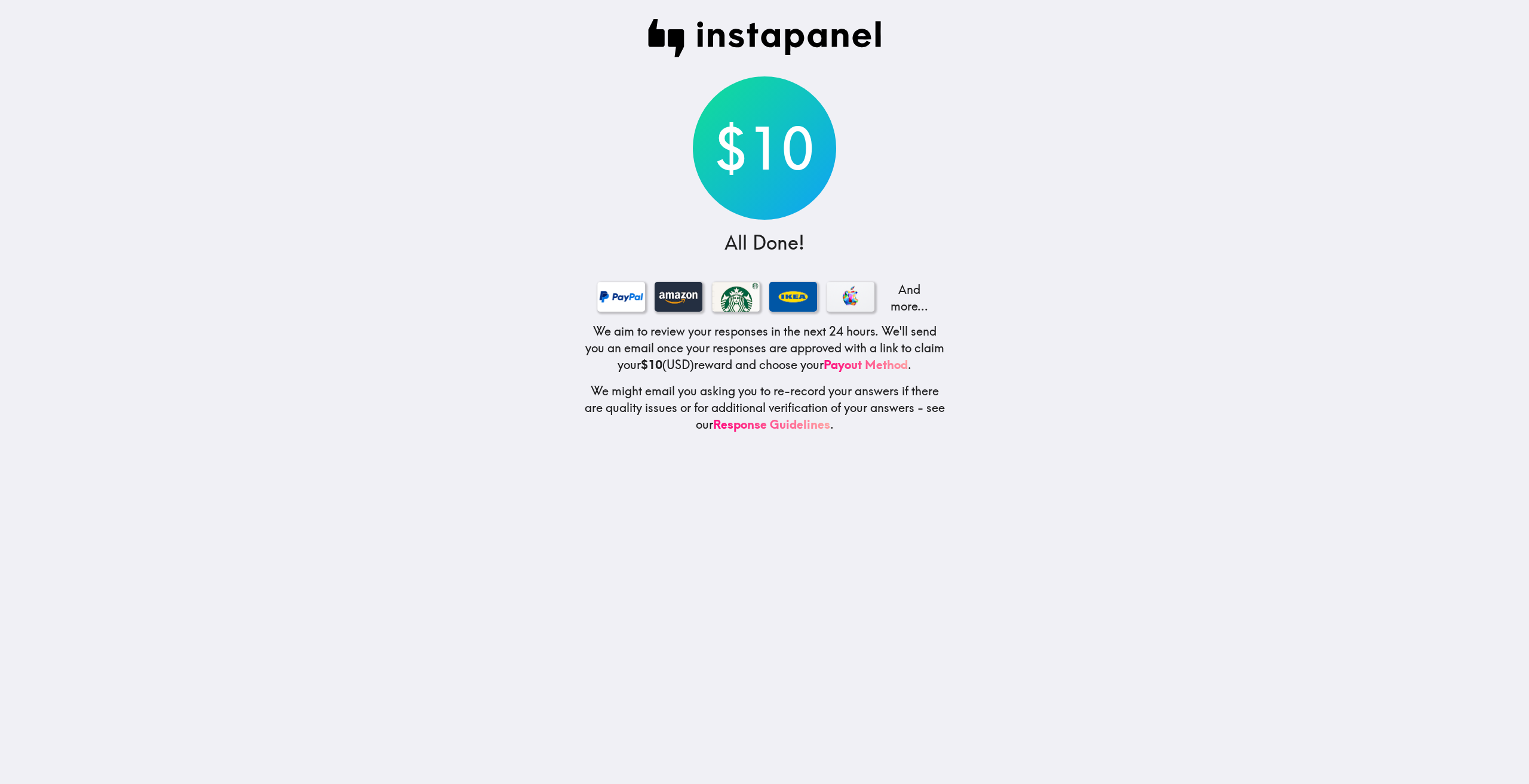 click on "$10 All Done! And more... We aim to review your responses in the next 24 hours.   We'll send you an email once your responses are approved with a link to claim your  $10  (USD)  reward and choose your  Payout Method . We might email you asking you to re-record your answers if there are quality issues or for additional verification of your answers - see our  Response Guidelines ." at bounding box center [764, 392] 